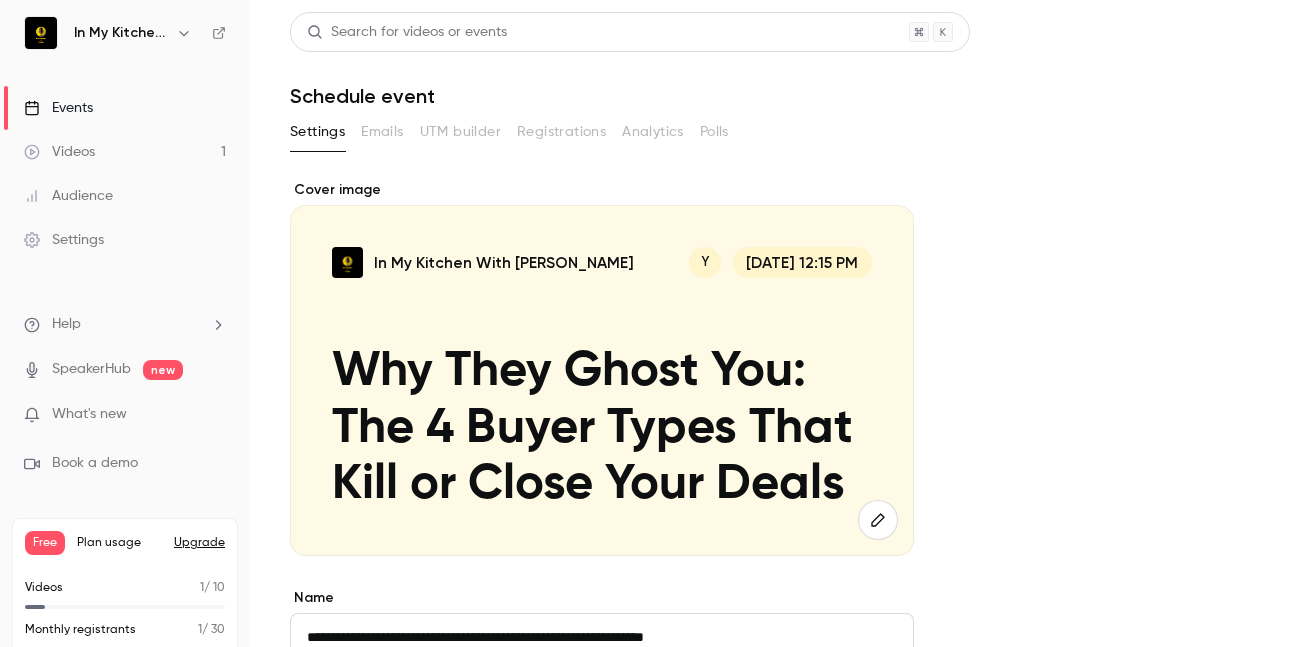 scroll, scrollTop: 0, scrollLeft: 0, axis: both 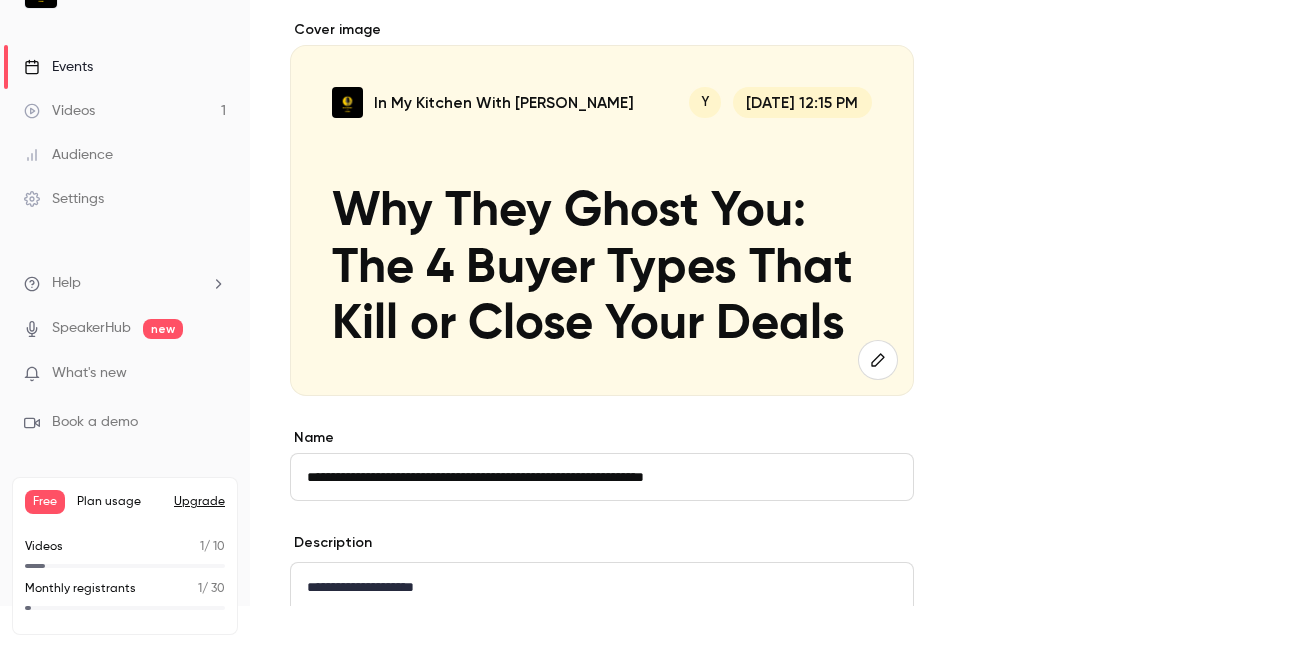 click 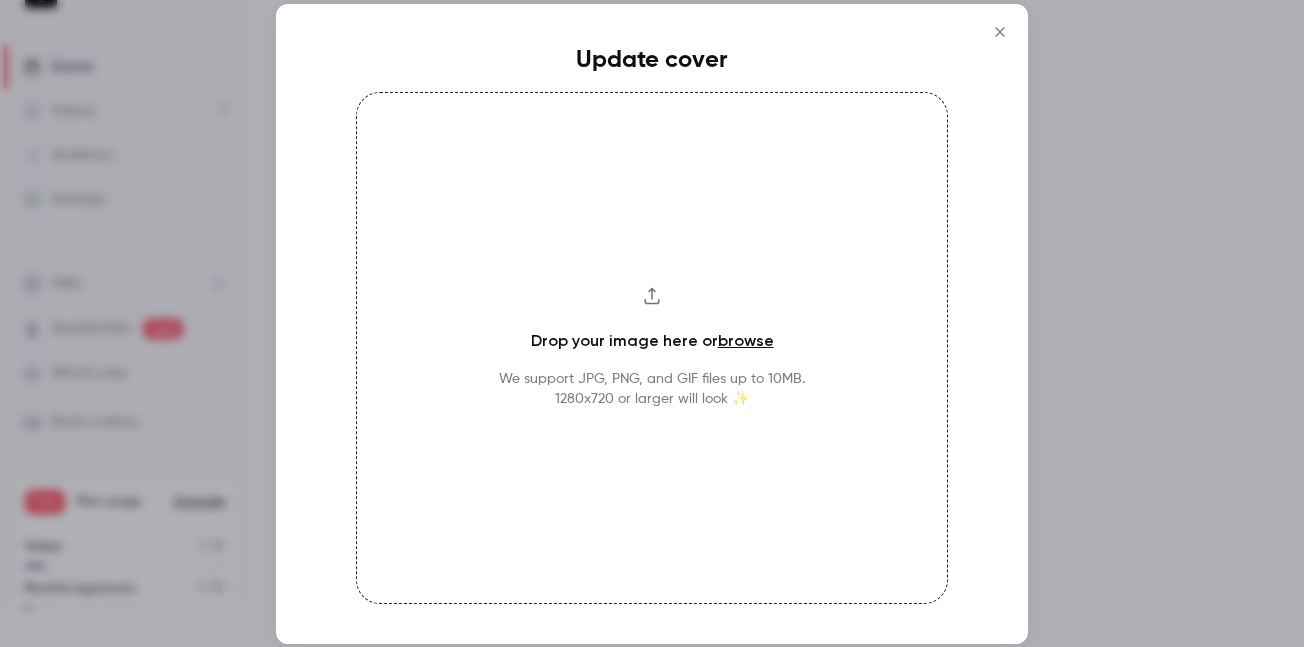 click on "browse" at bounding box center (746, 340) 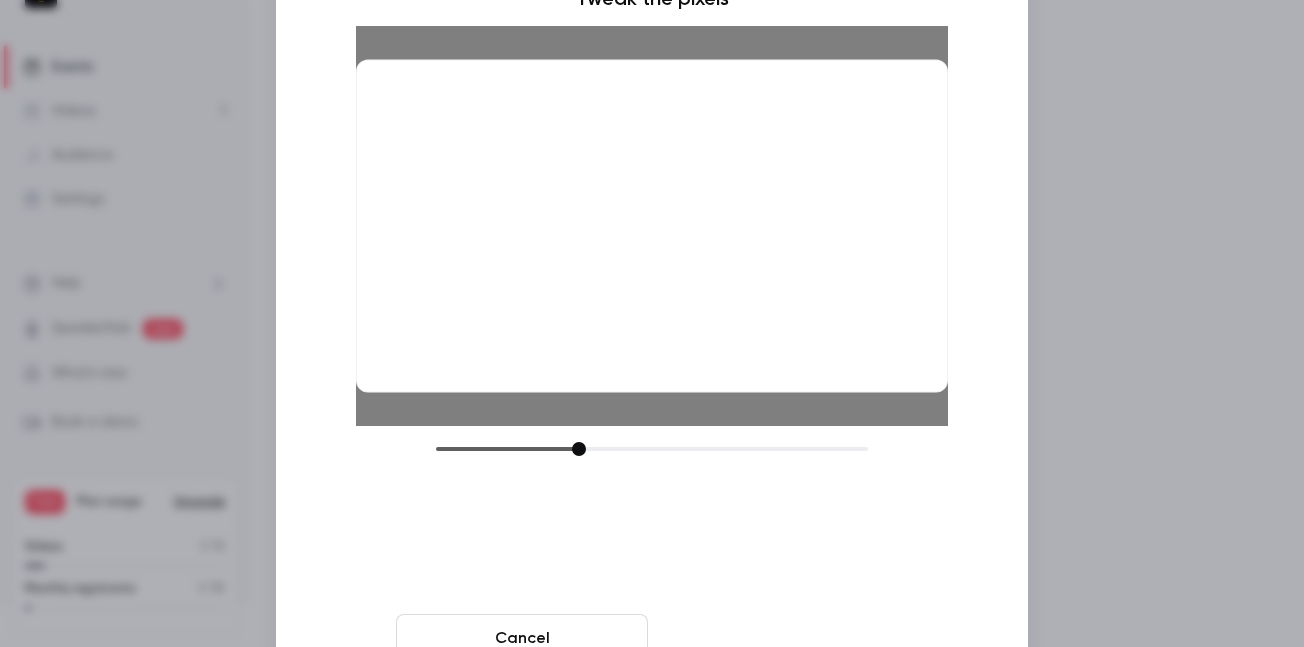 click on "Crop and save" at bounding box center (782, 638) 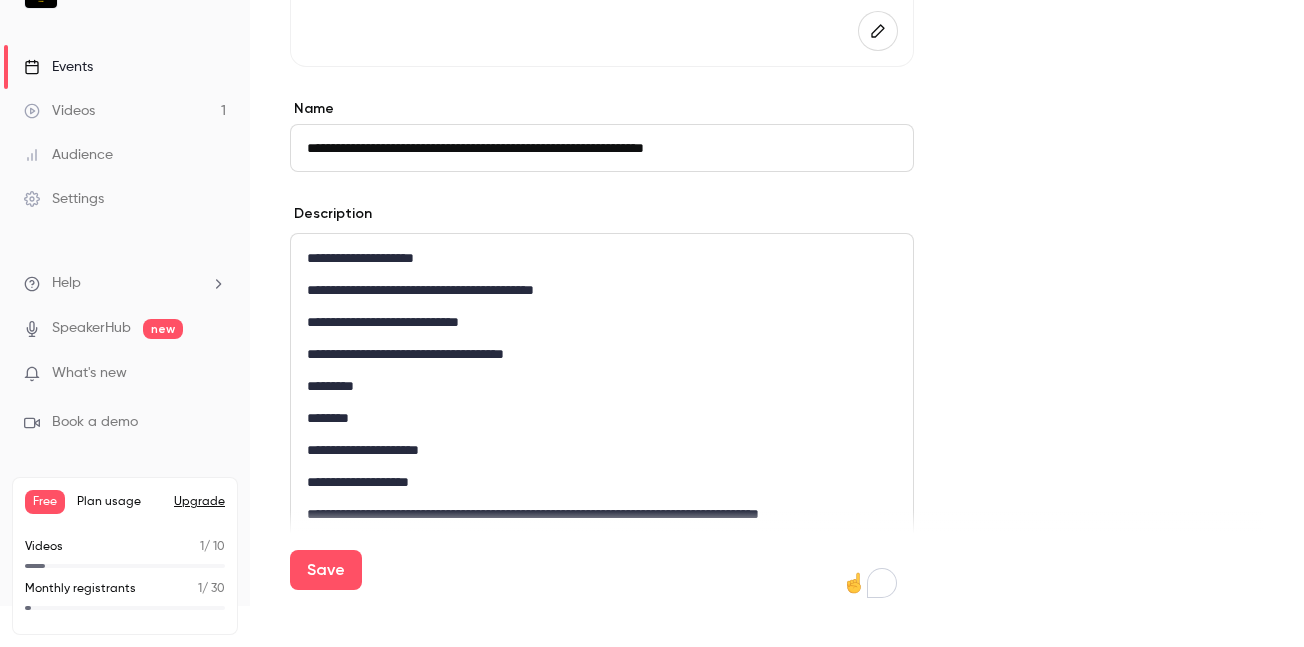 scroll, scrollTop: 466, scrollLeft: 0, axis: vertical 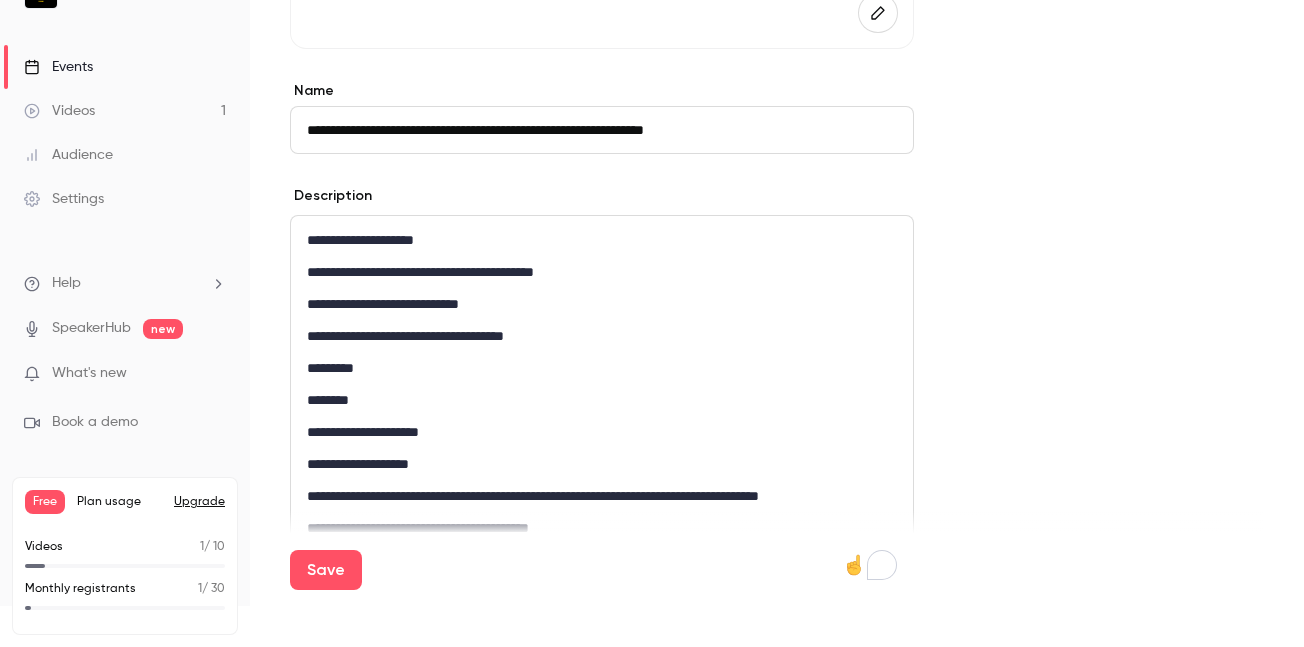 click on "**********" at bounding box center (602, 130) 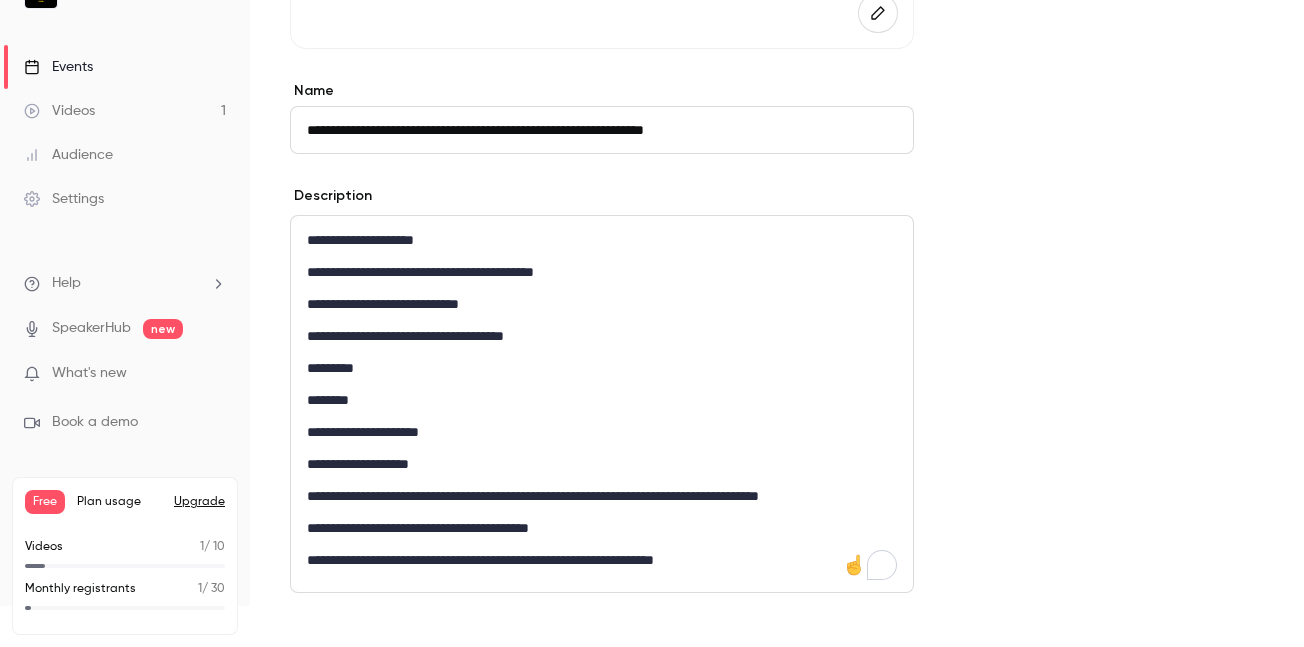 click on "**********" at bounding box center (602, 130) 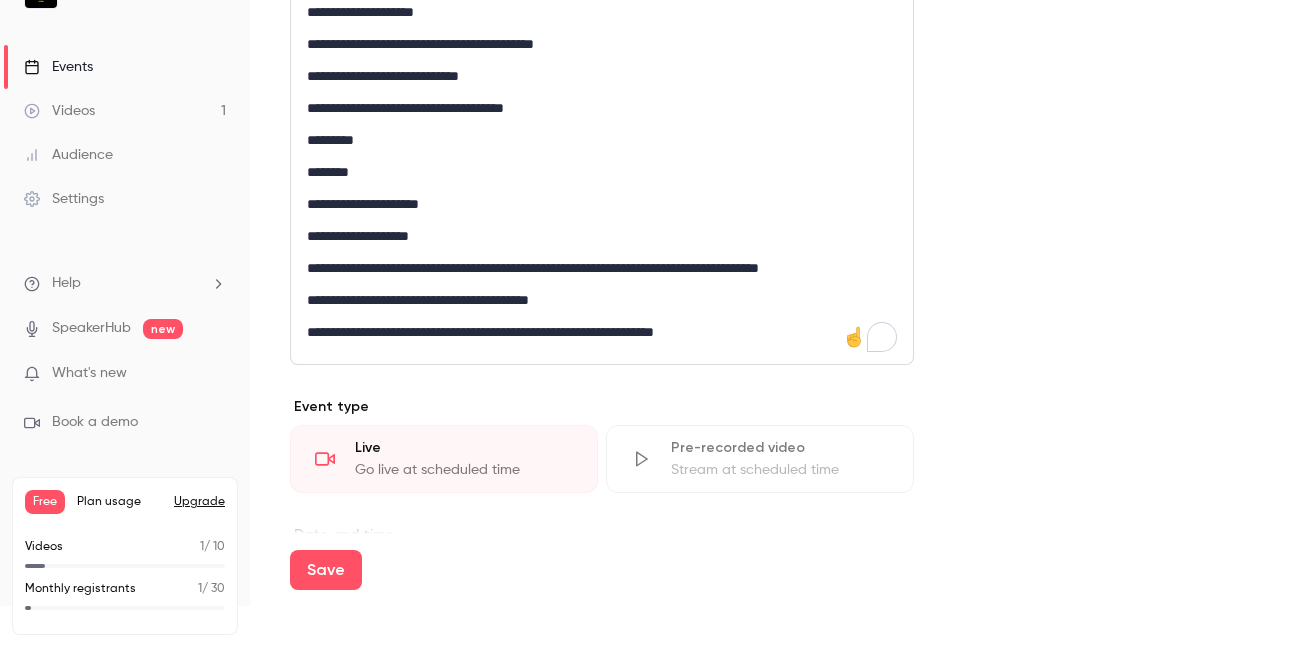 scroll, scrollTop: 698, scrollLeft: 0, axis: vertical 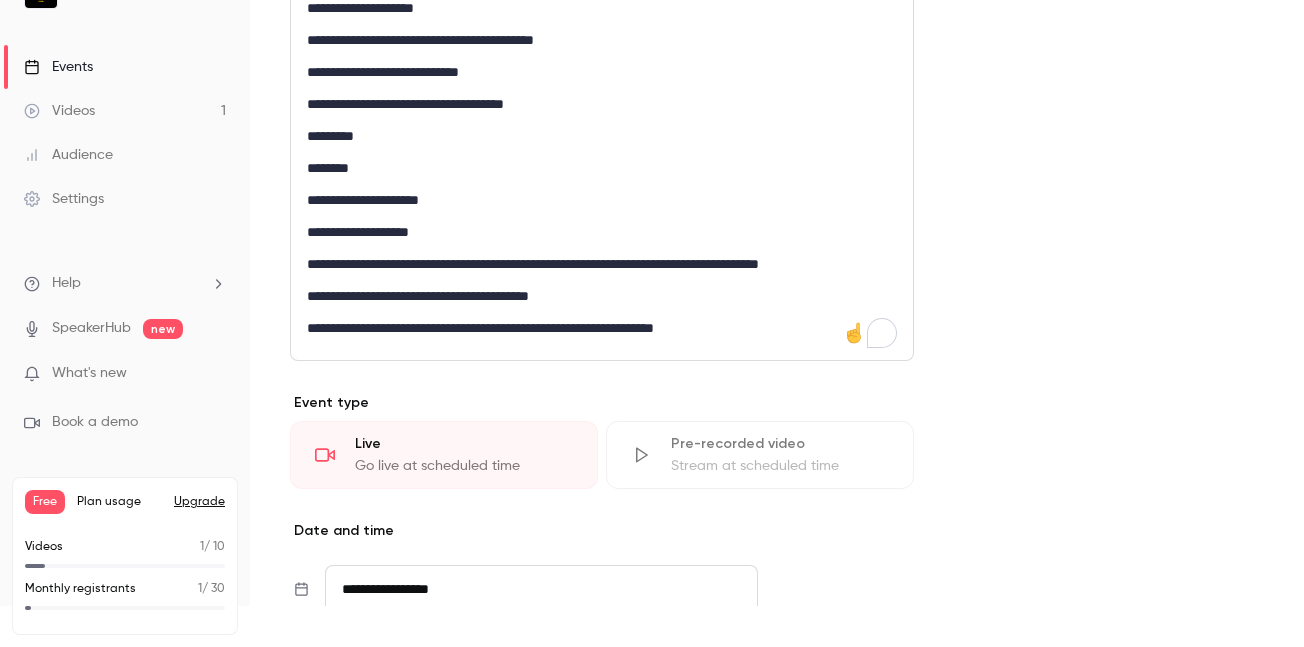 type on "**********" 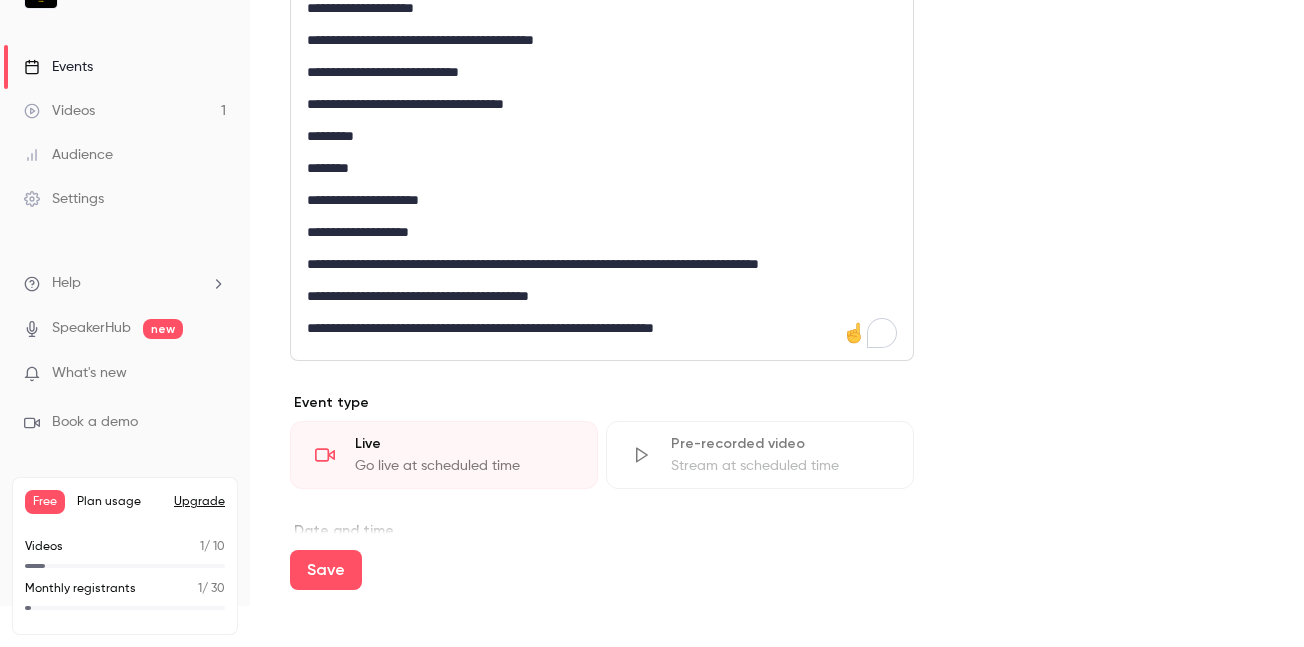 click on "**********" at bounding box center (602, 328) 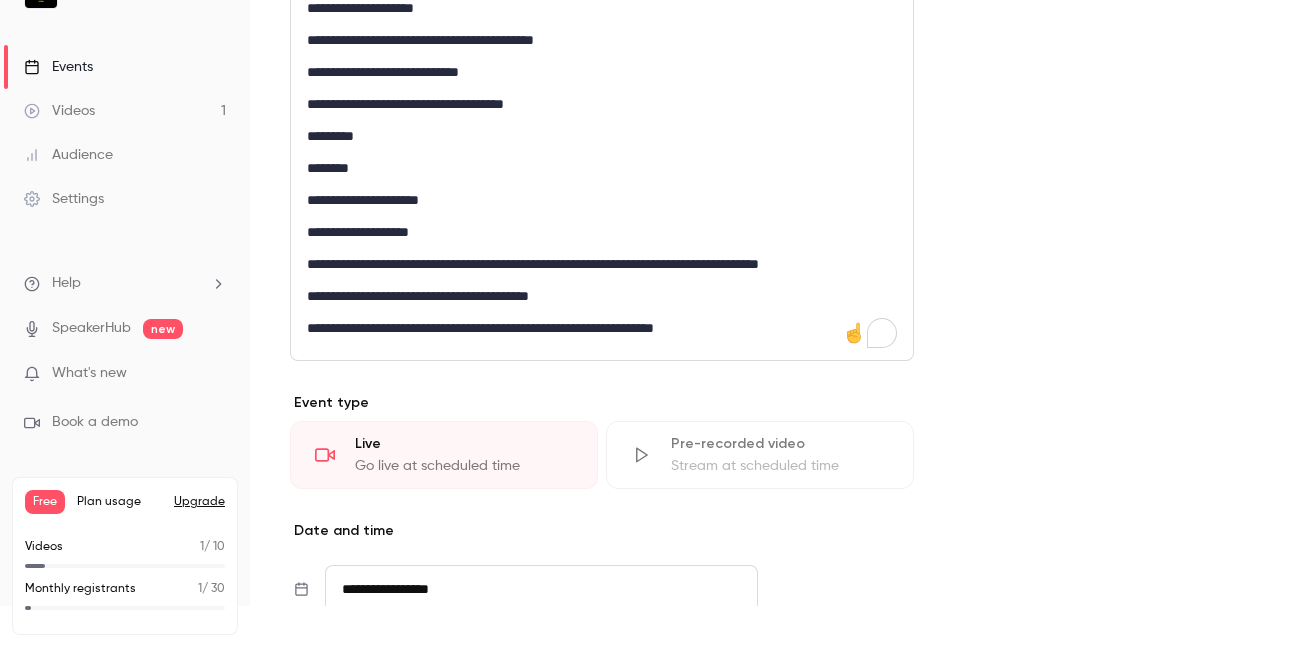 type 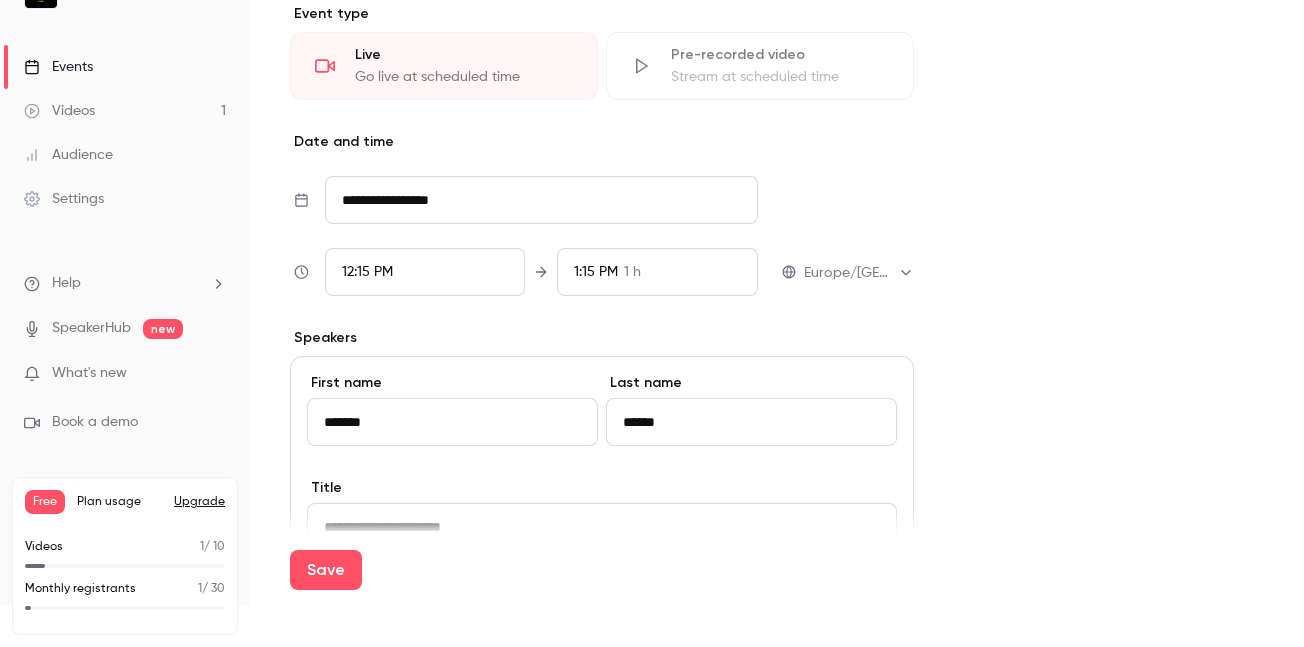 scroll, scrollTop: 1059, scrollLeft: 0, axis: vertical 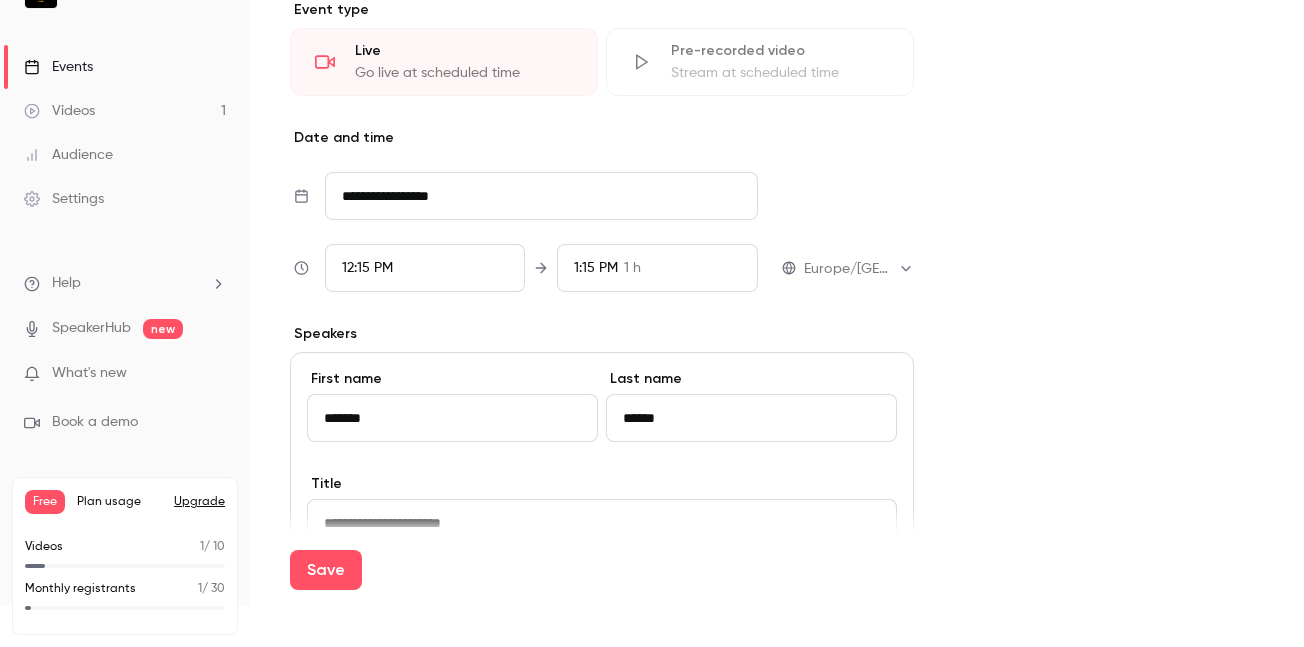 click on "**********" at bounding box center (541, 196) 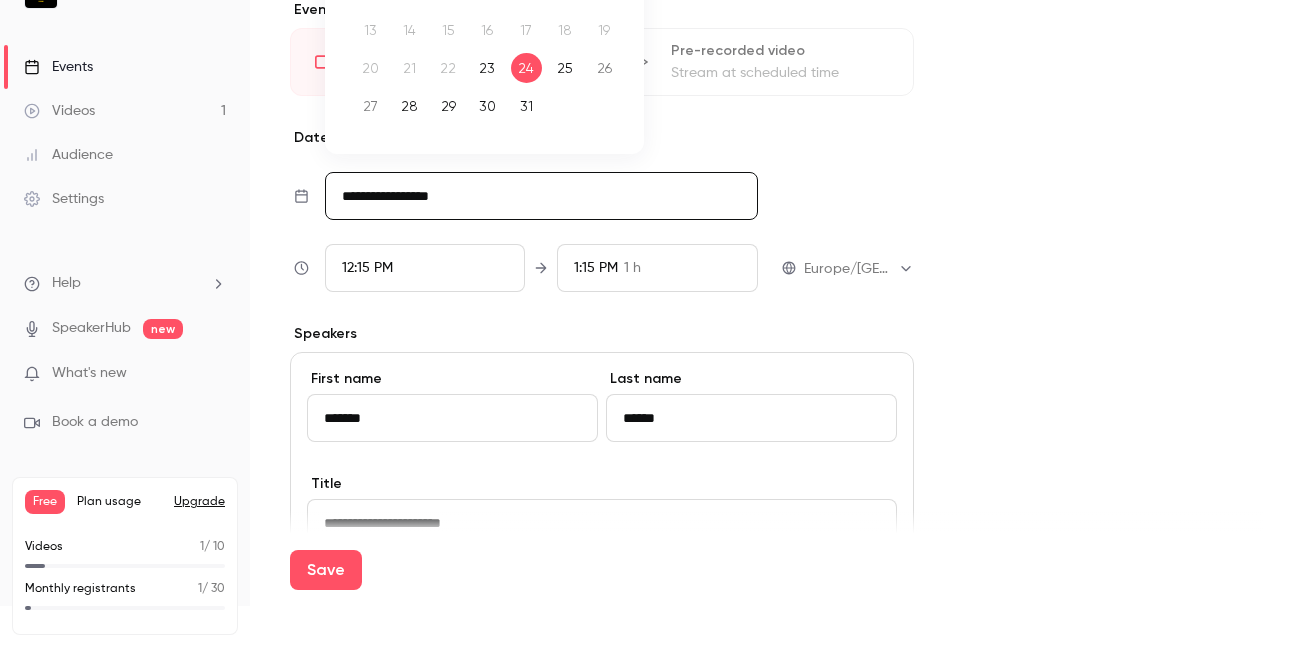 click on "25" at bounding box center (565, 68) 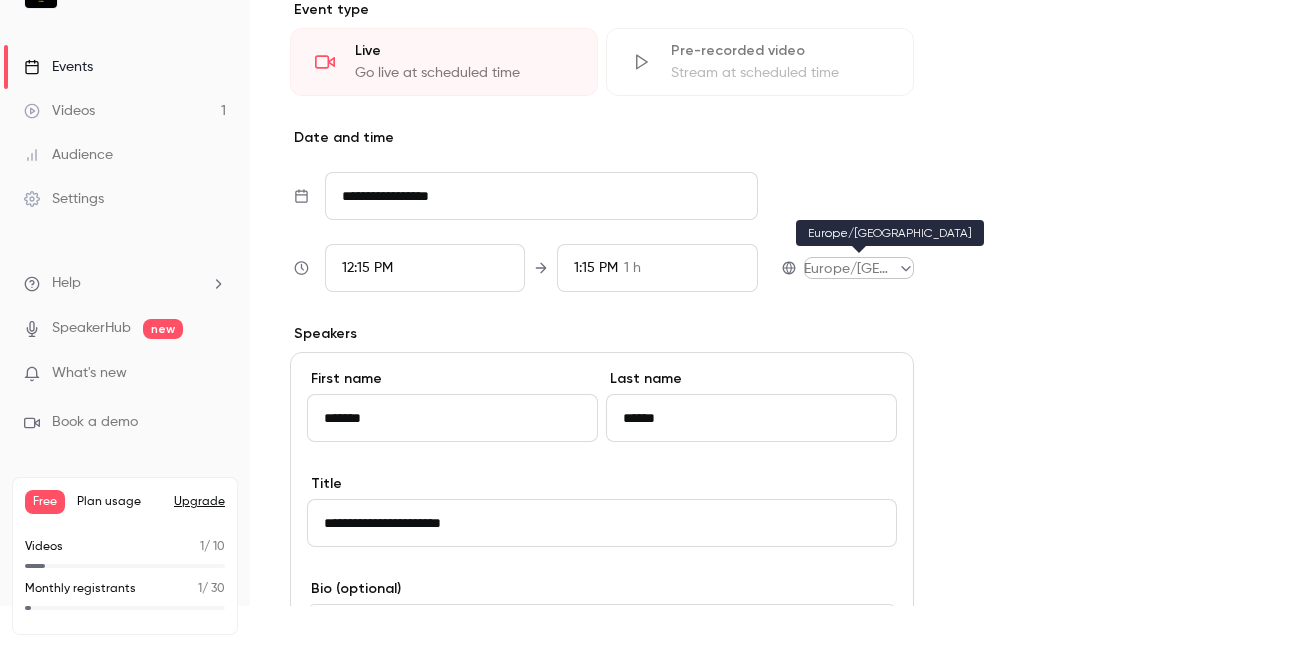 click on "**********" at bounding box center (652, 323) 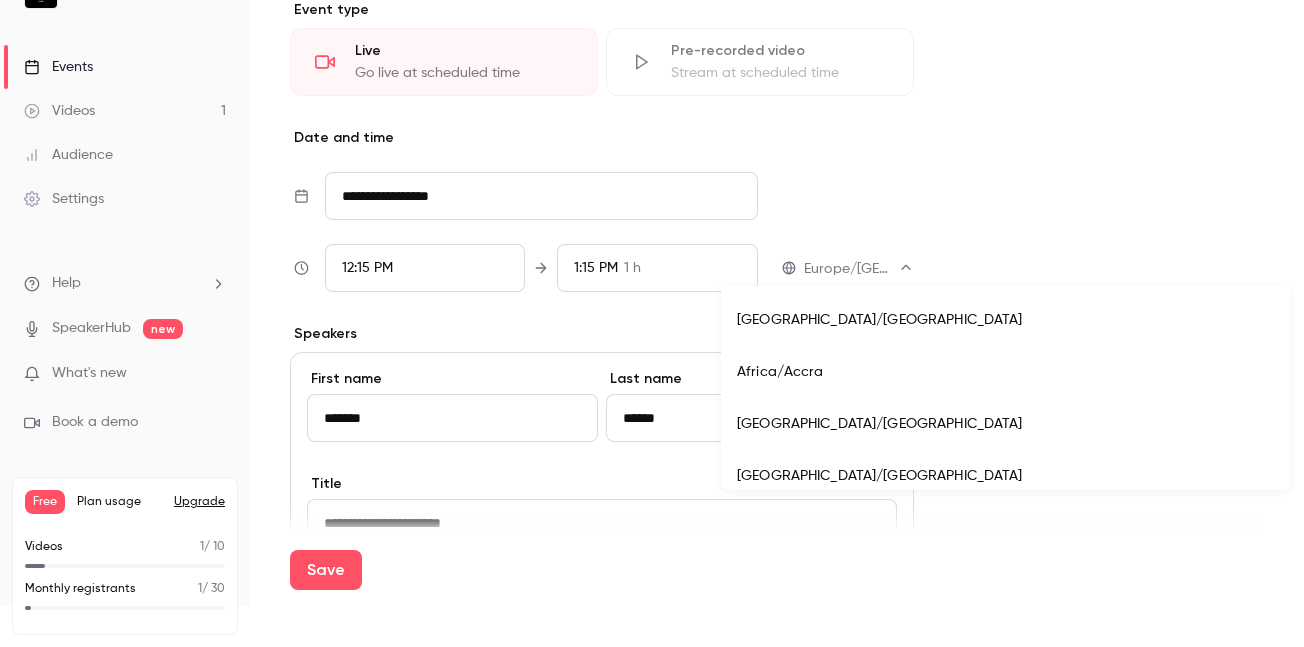 scroll, scrollTop: 18496, scrollLeft: 0, axis: vertical 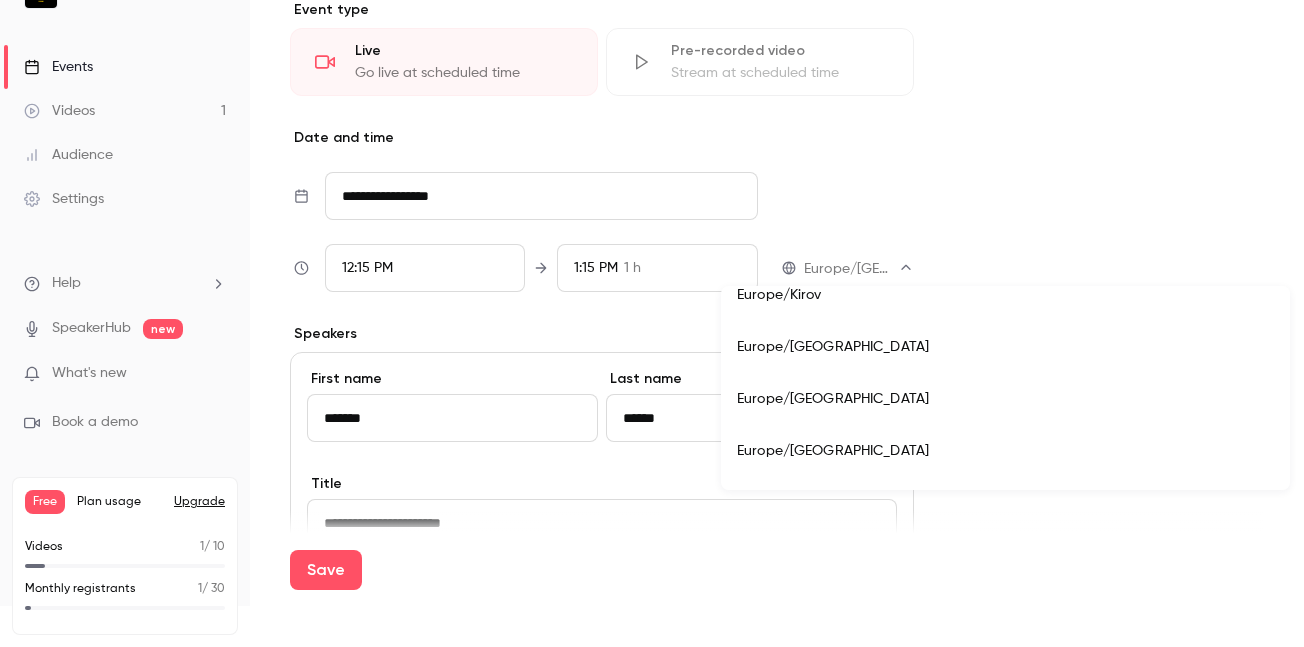 click on "Europe/[GEOGRAPHIC_DATA]" at bounding box center [1005, 451] 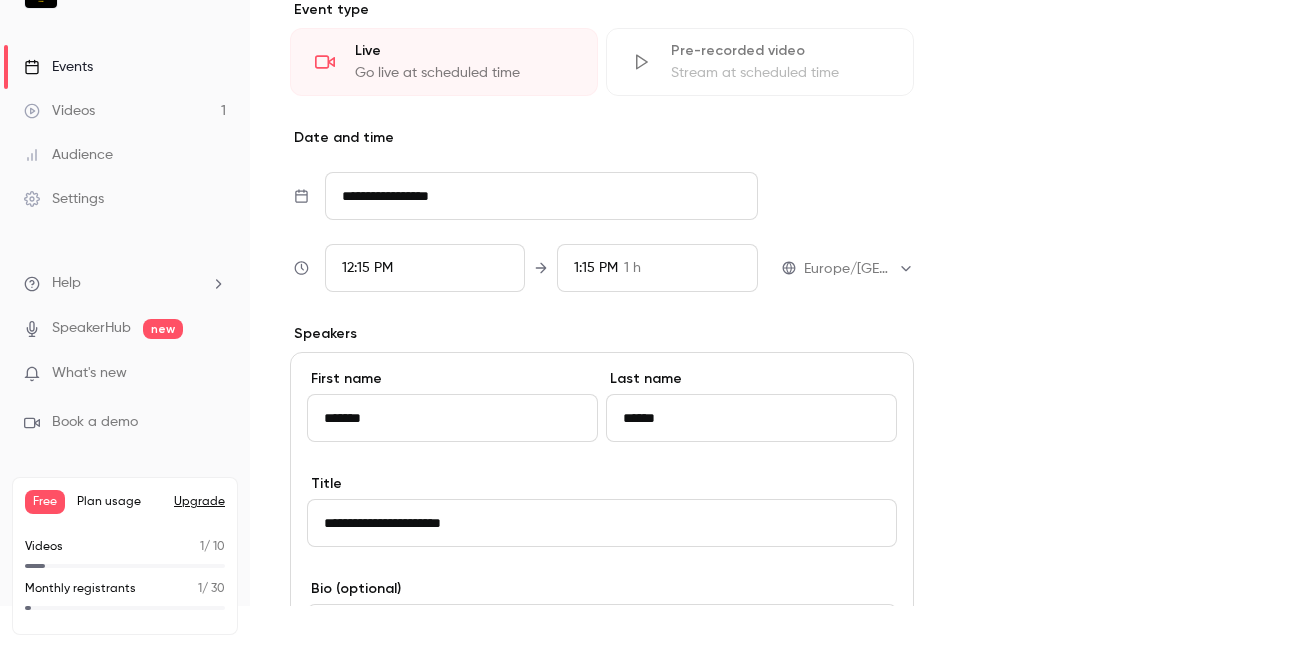 type on "**********" 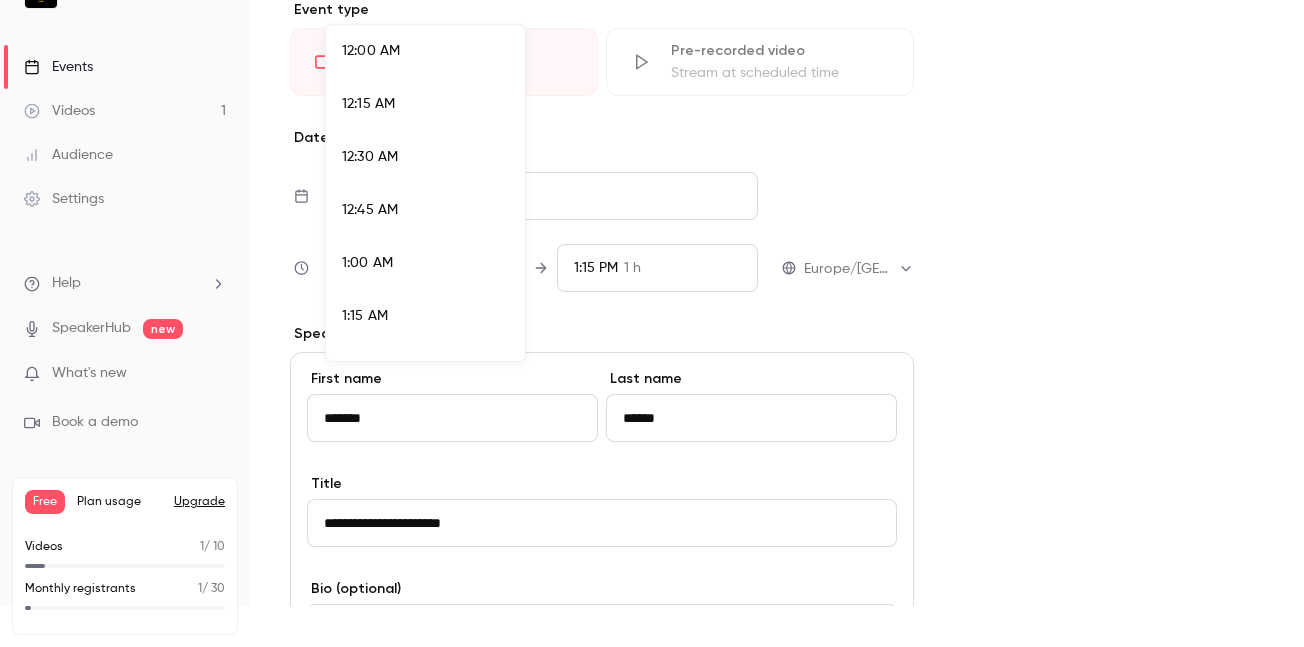 scroll, scrollTop: 2456, scrollLeft: 0, axis: vertical 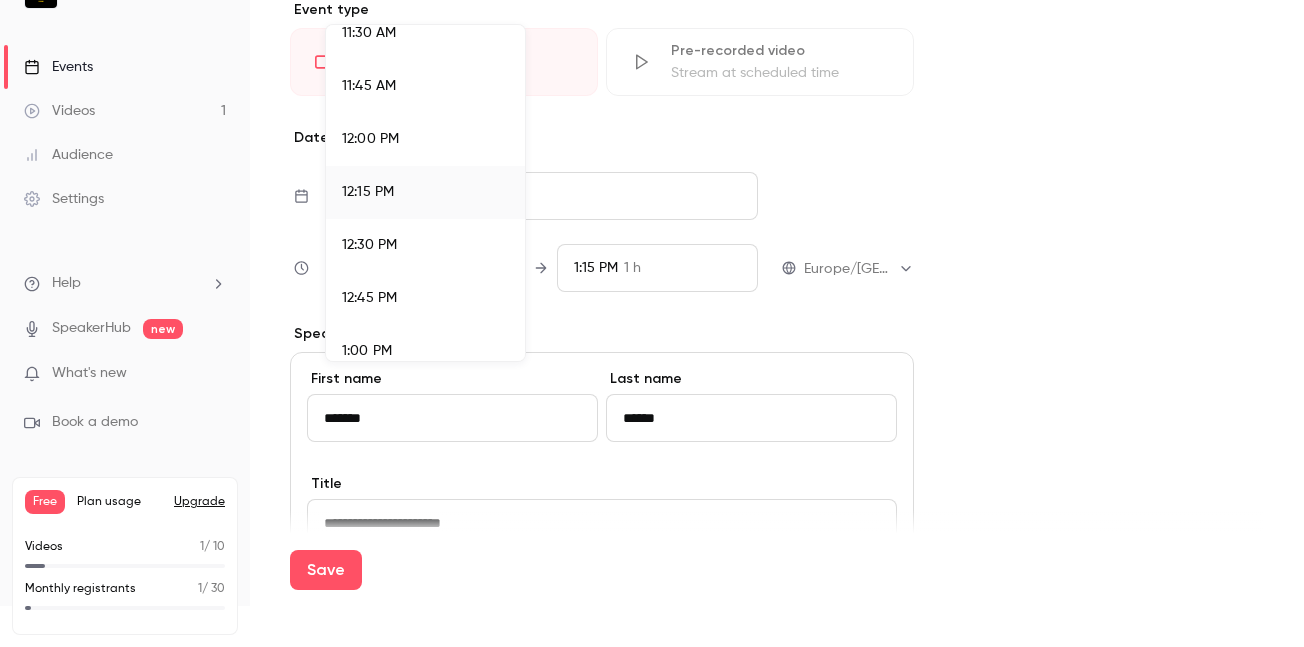 click on "12:00 PM" at bounding box center (370, 139) 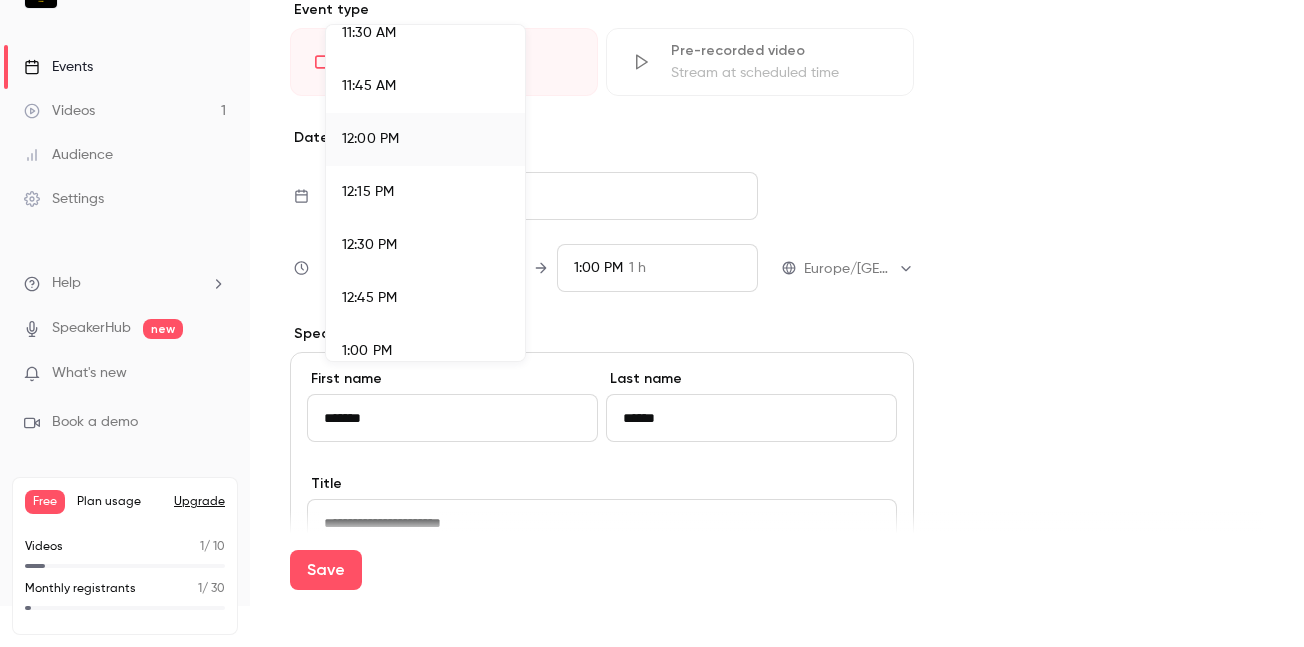 click at bounding box center (652, 323) 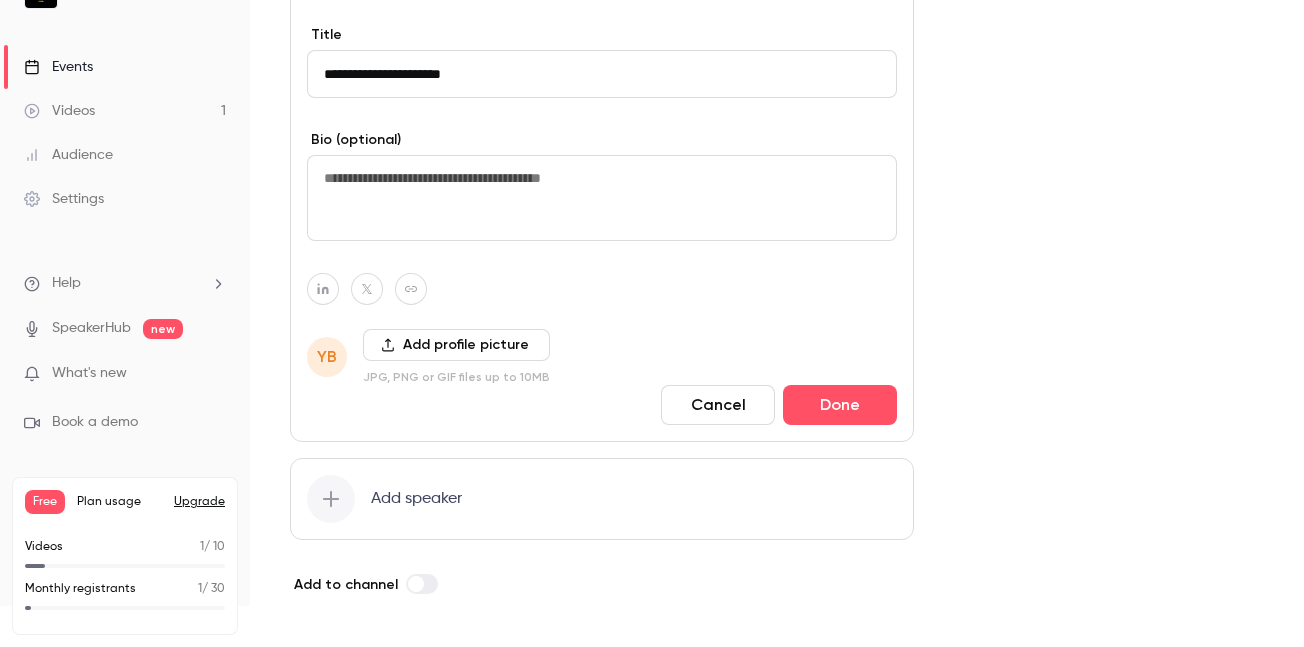 scroll, scrollTop: 1512, scrollLeft: 0, axis: vertical 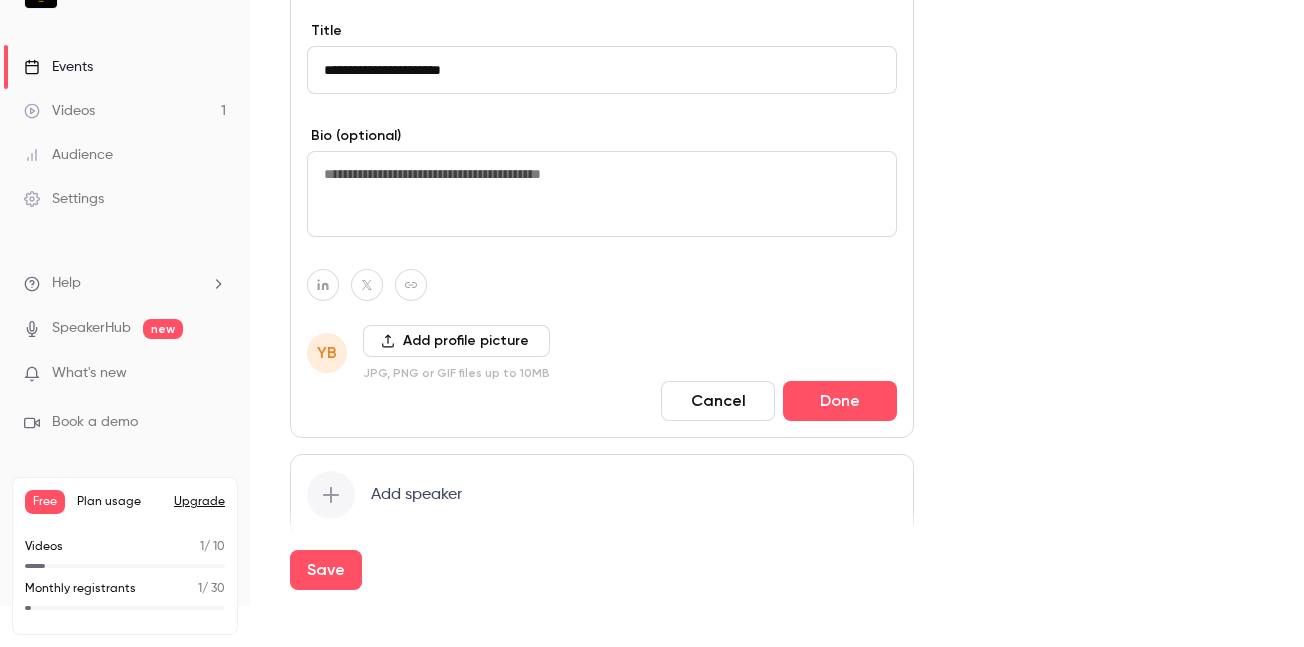 click at bounding box center (602, 194) 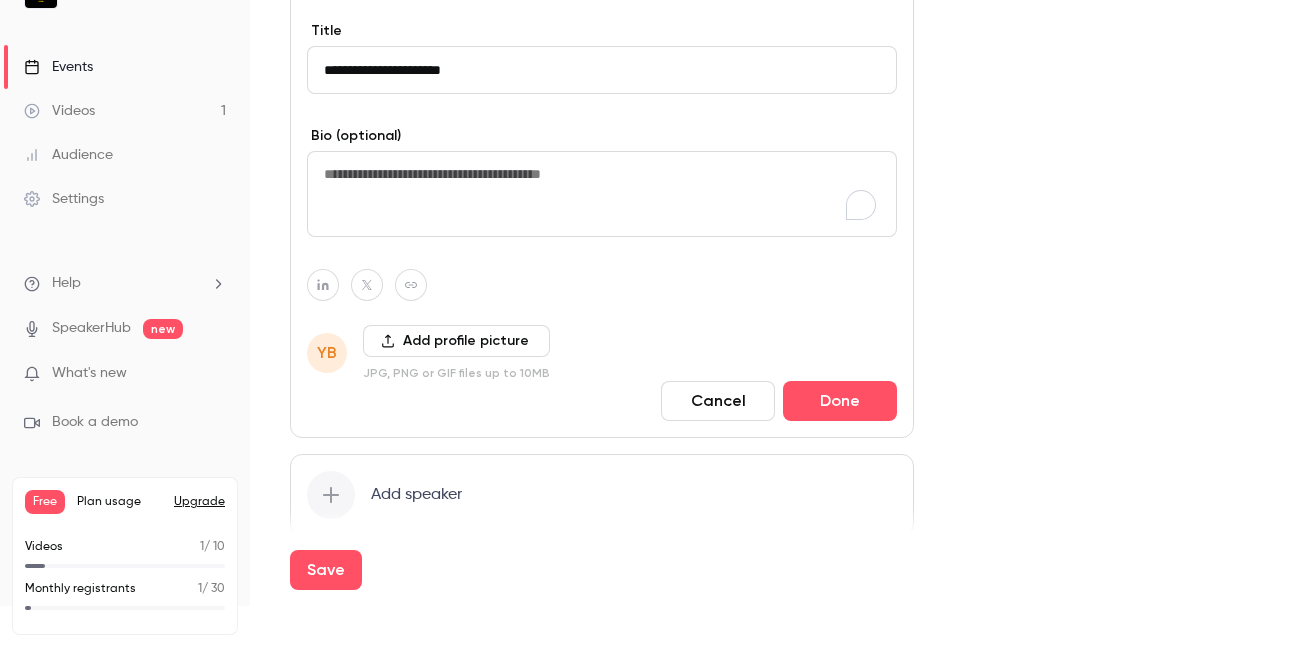 paste on "**********" 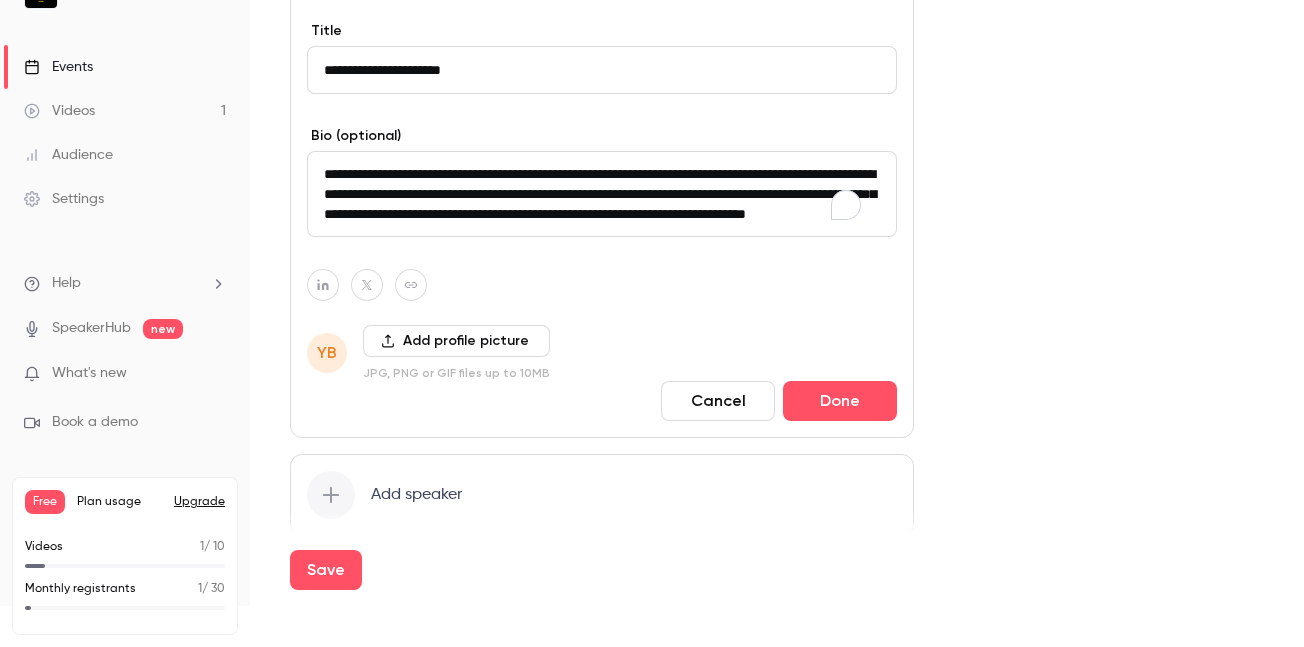 scroll, scrollTop: 6, scrollLeft: 0, axis: vertical 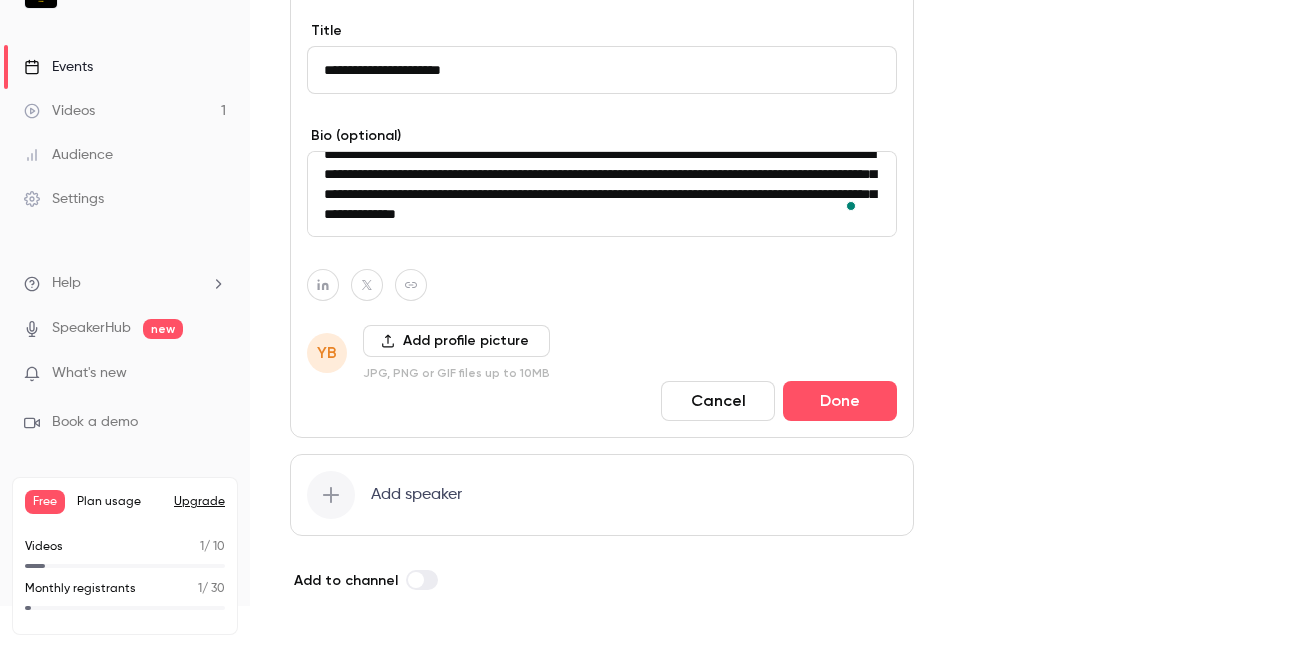 paste on "**********" 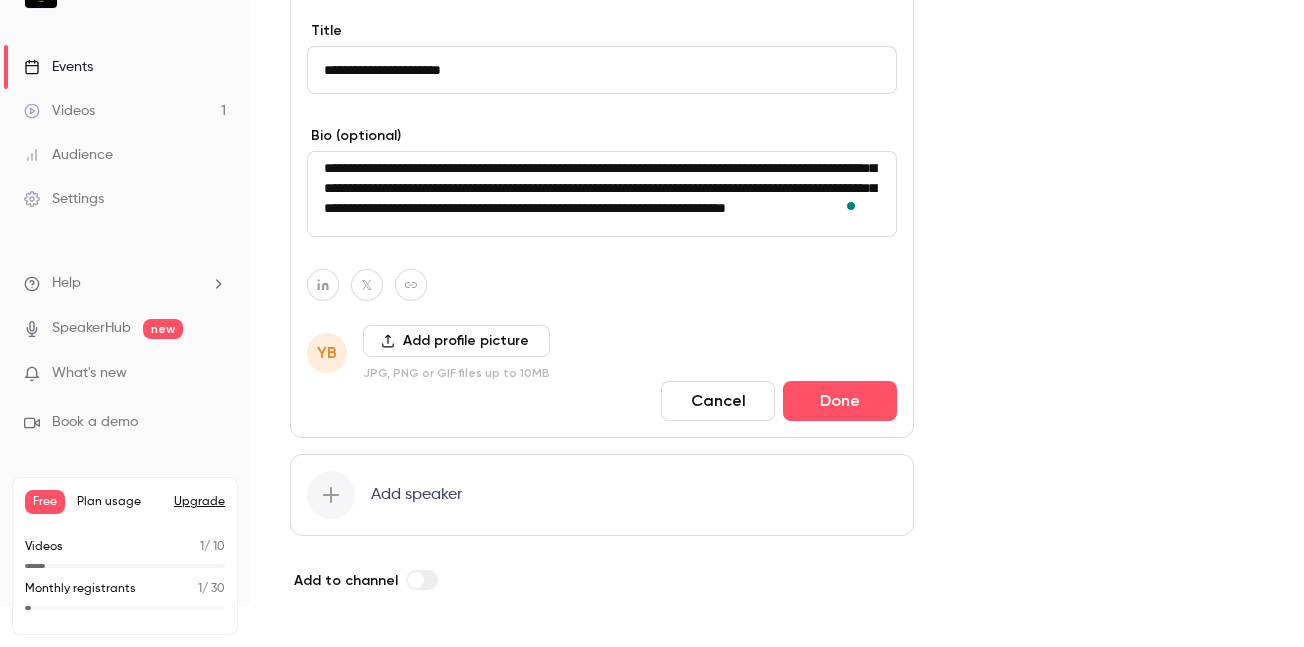 scroll, scrollTop: 146, scrollLeft: 0, axis: vertical 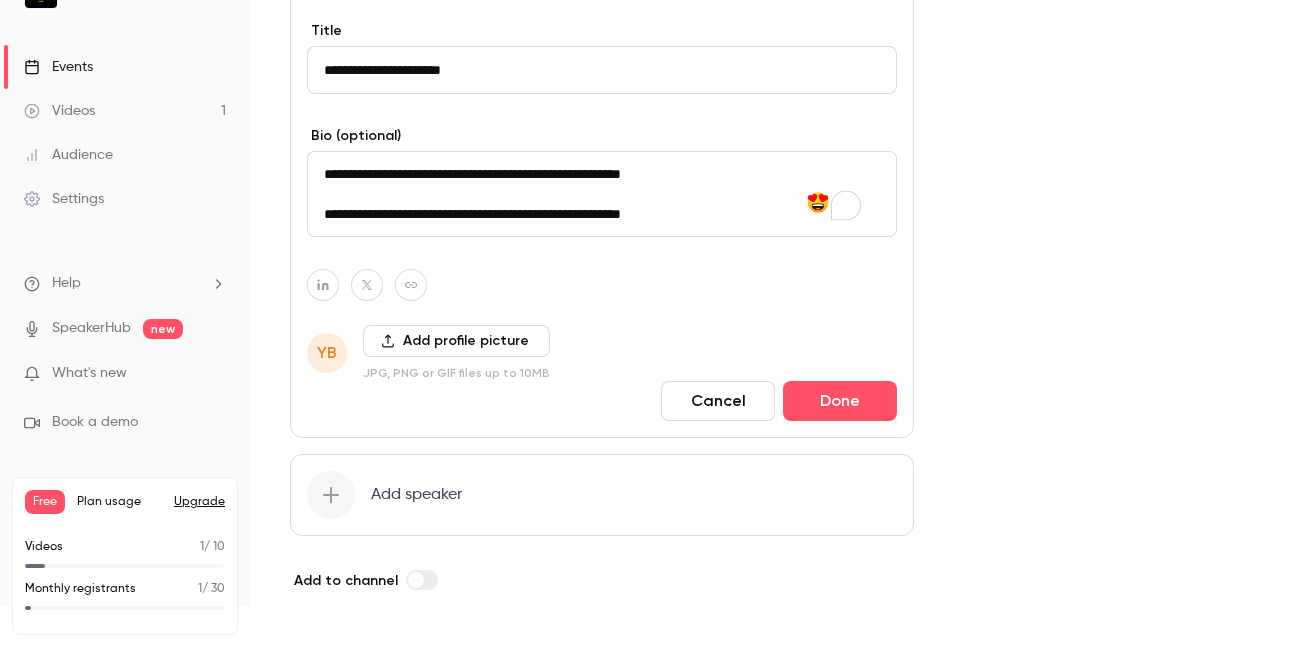 click on "**********" at bounding box center (602, 194) 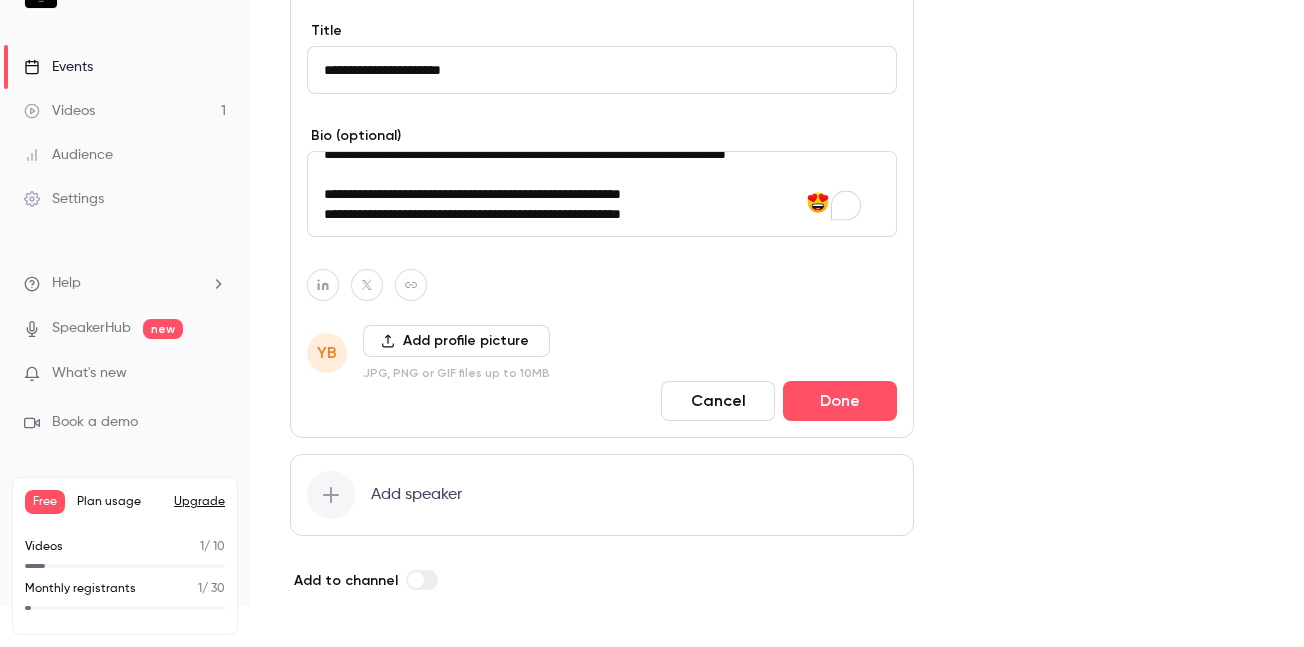 scroll, scrollTop: 126, scrollLeft: 0, axis: vertical 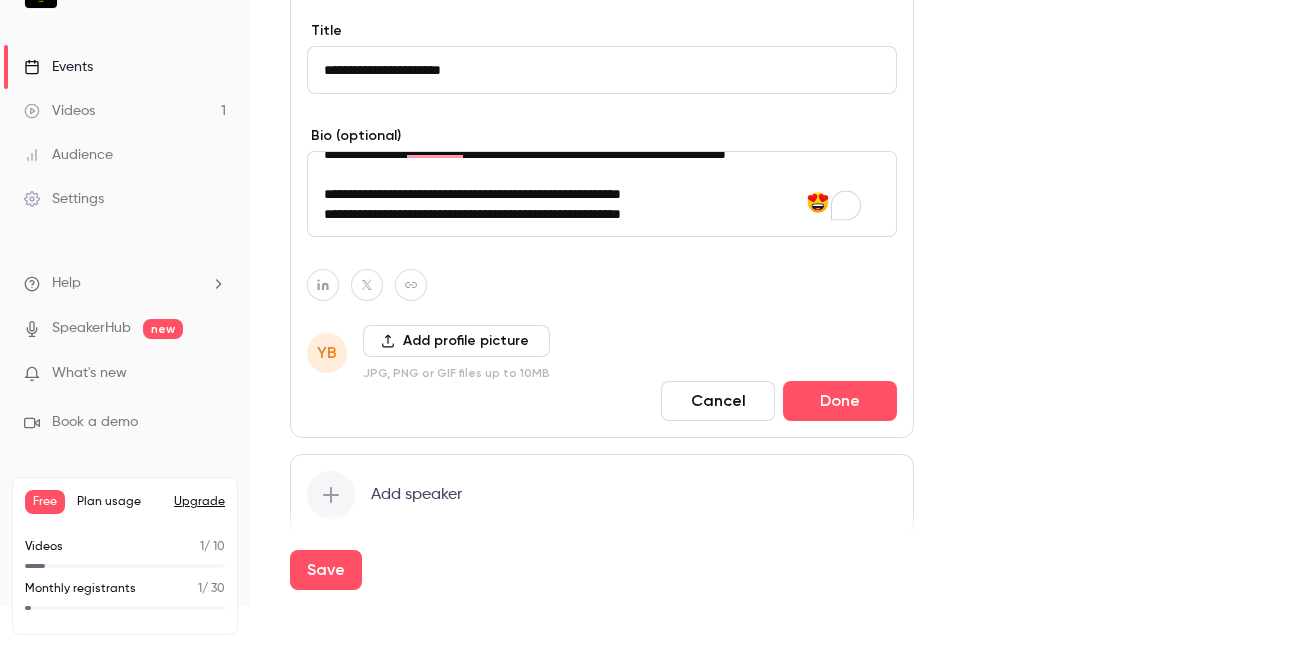 click on "**********" at bounding box center (602, 194) 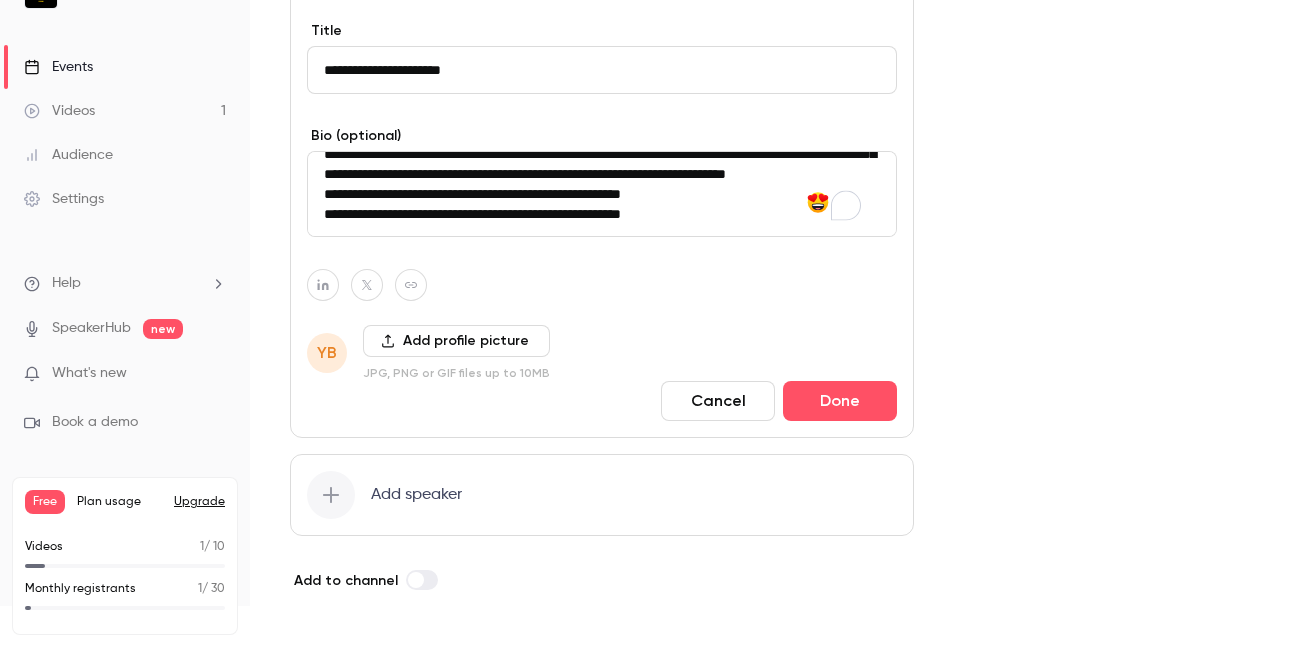 scroll, scrollTop: 106, scrollLeft: 0, axis: vertical 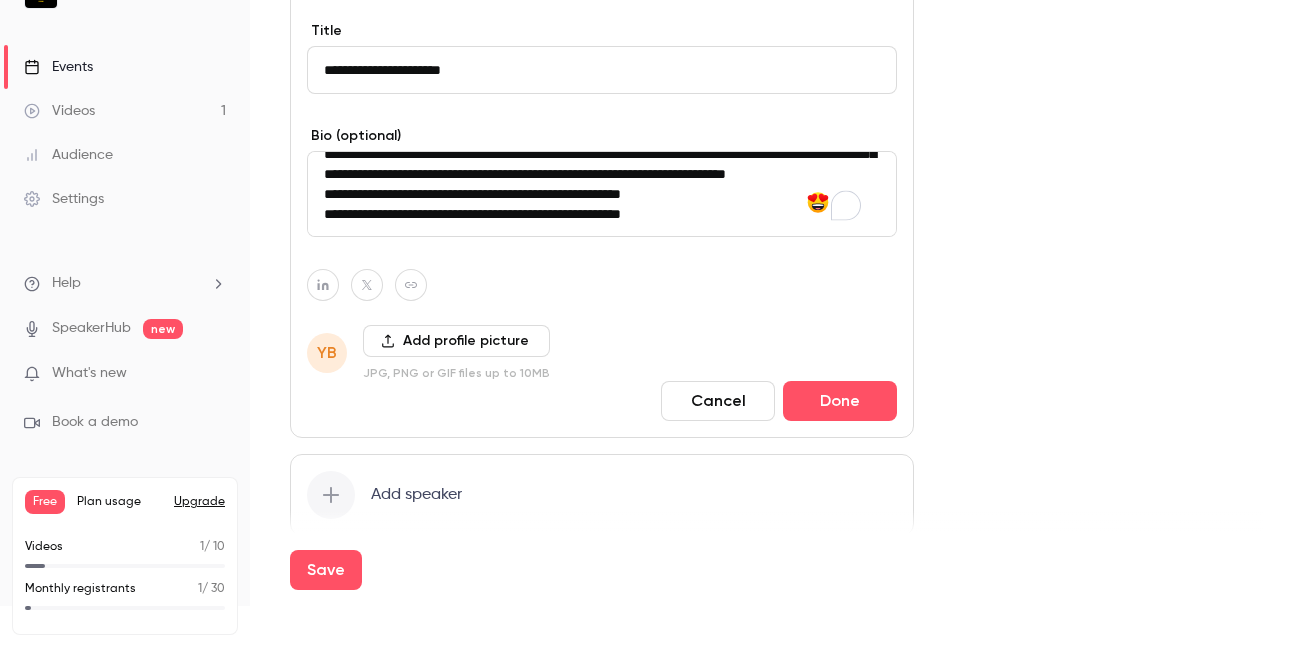 click on "**********" at bounding box center (602, 194) 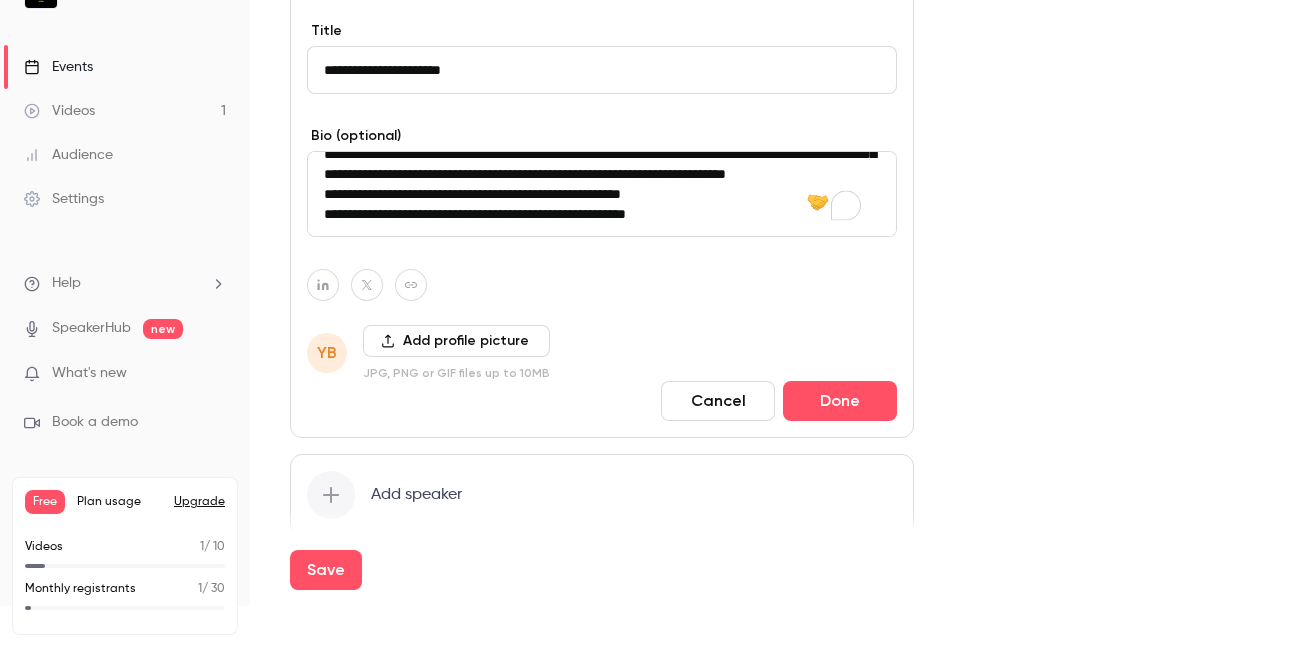 paste on "**********" 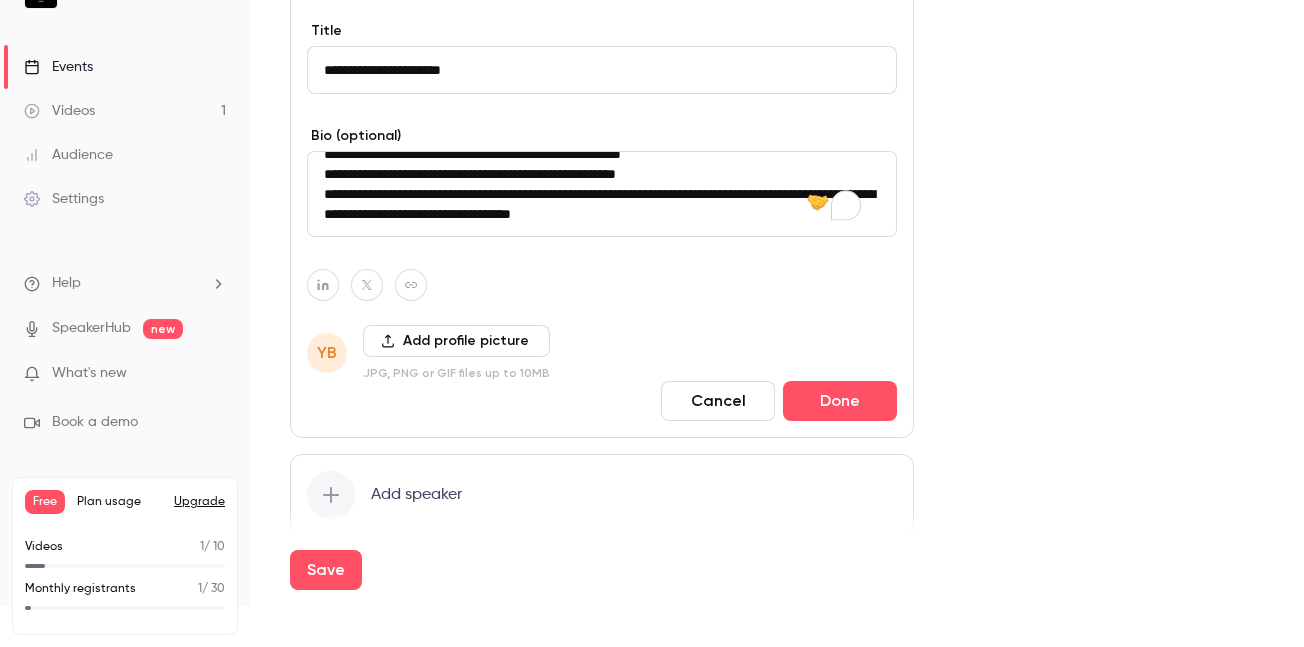 scroll, scrollTop: 126, scrollLeft: 0, axis: vertical 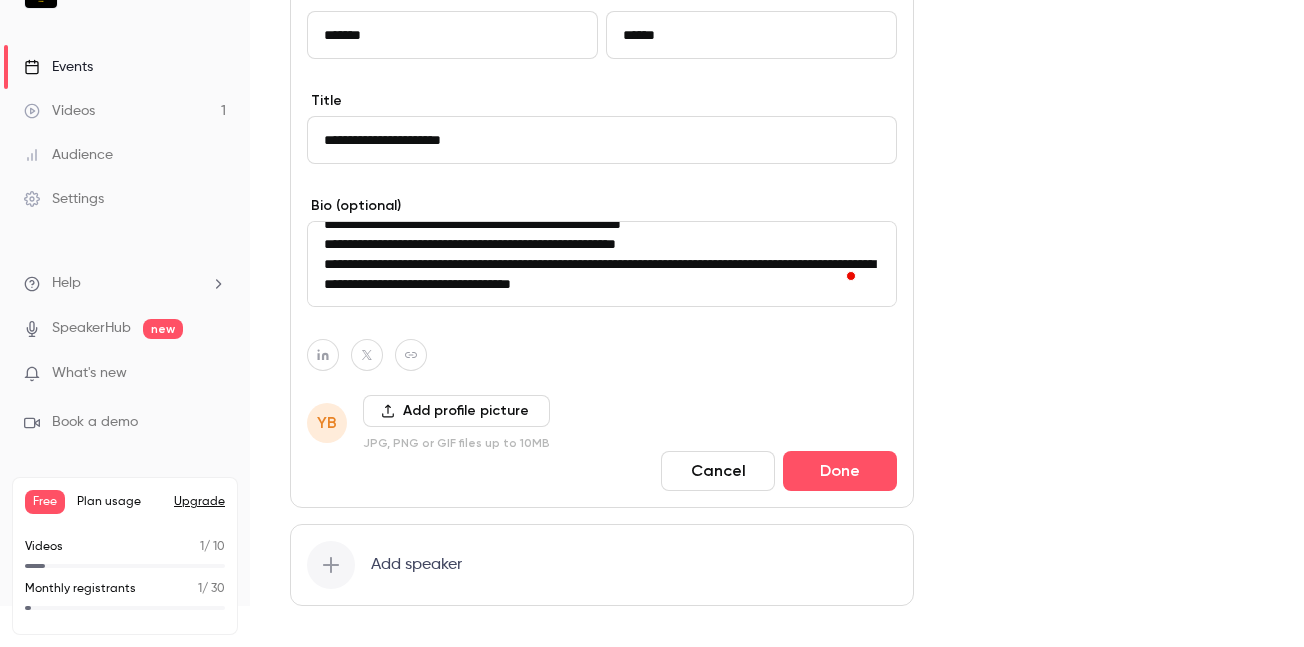 click on "**********" at bounding box center [602, 264] 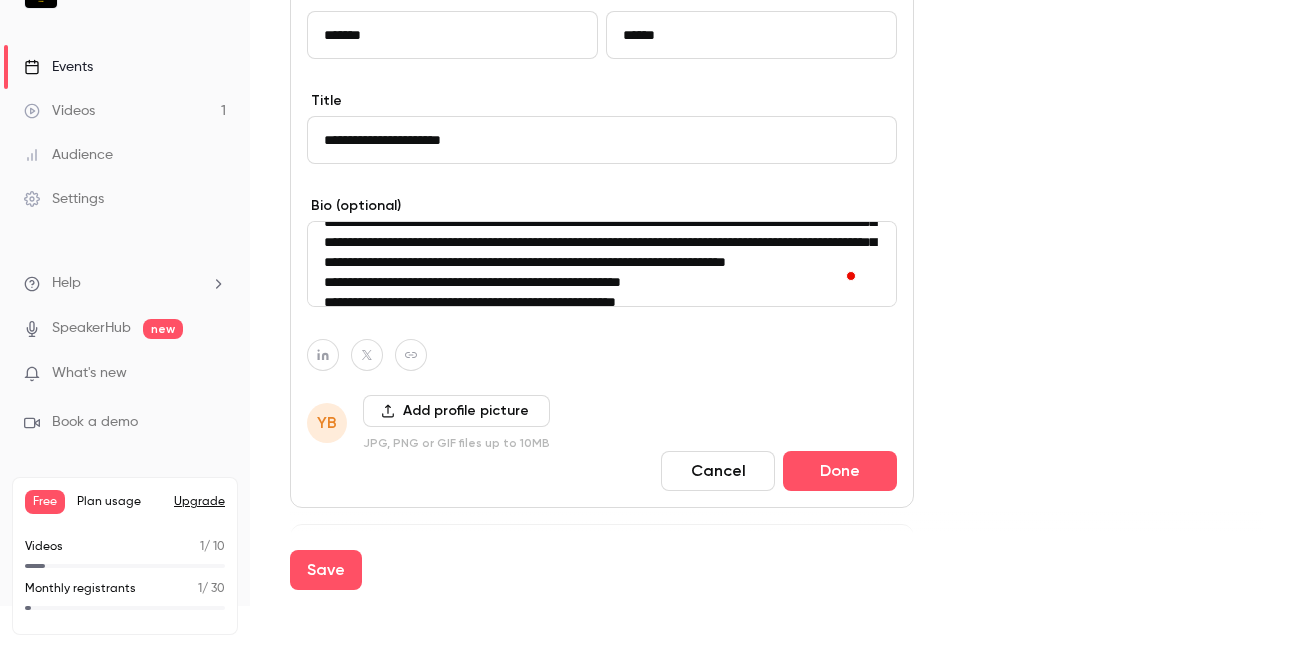 scroll, scrollTop: 5, scrollLeft: 0, axis: vertical 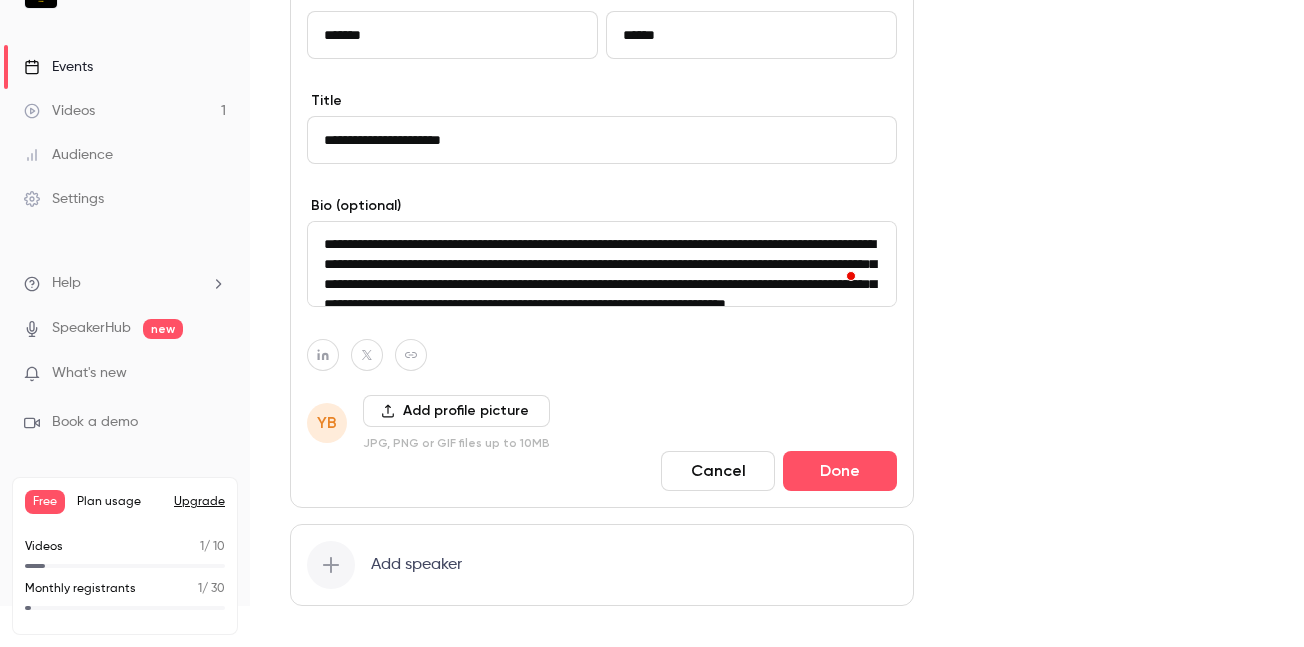 drag, startPoint x: 727, startPoint y: 297, endPoint x: 322, endPoint y: 229, distance: 410.66898 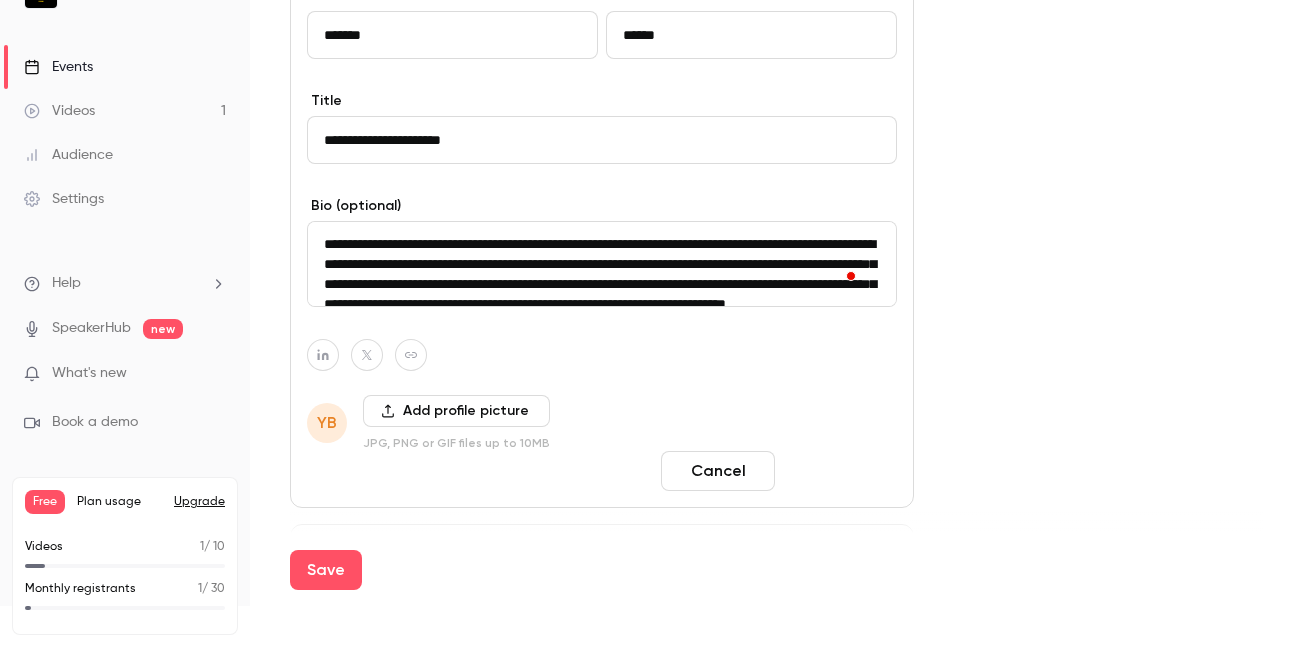 click on "Done" at bounding box center (840, 471) 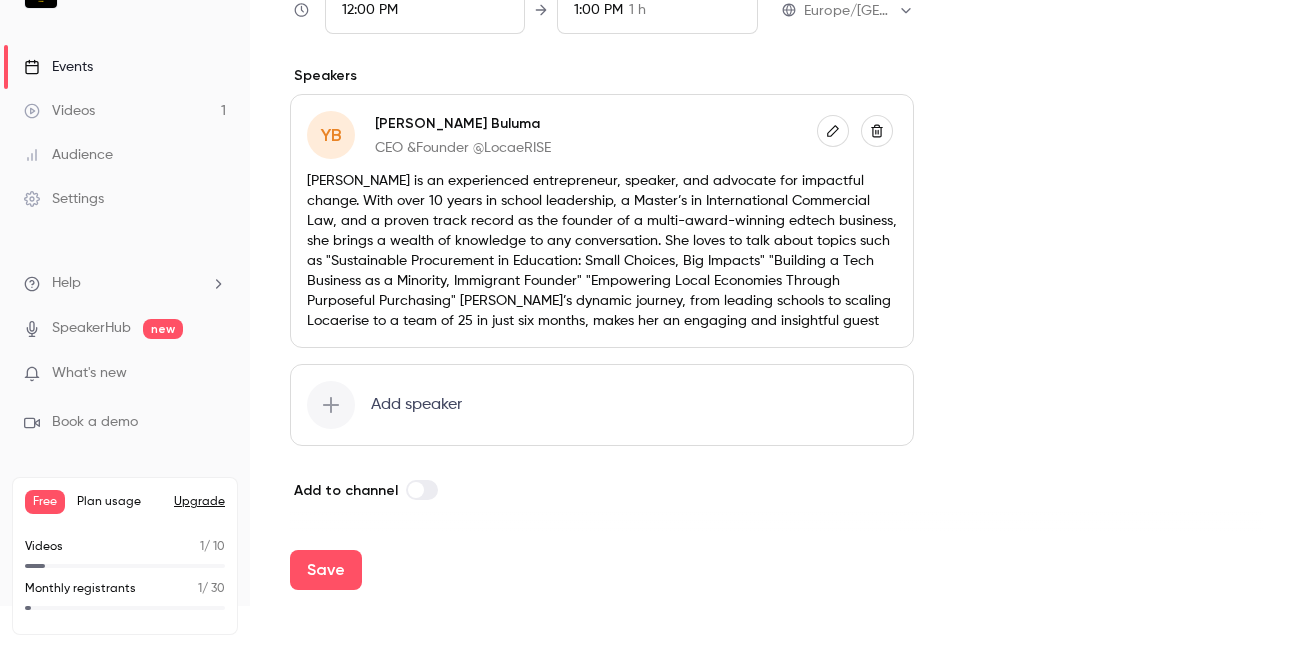 scroll, scrollTop: 1317, scrollLeft: 0, axis: vertical 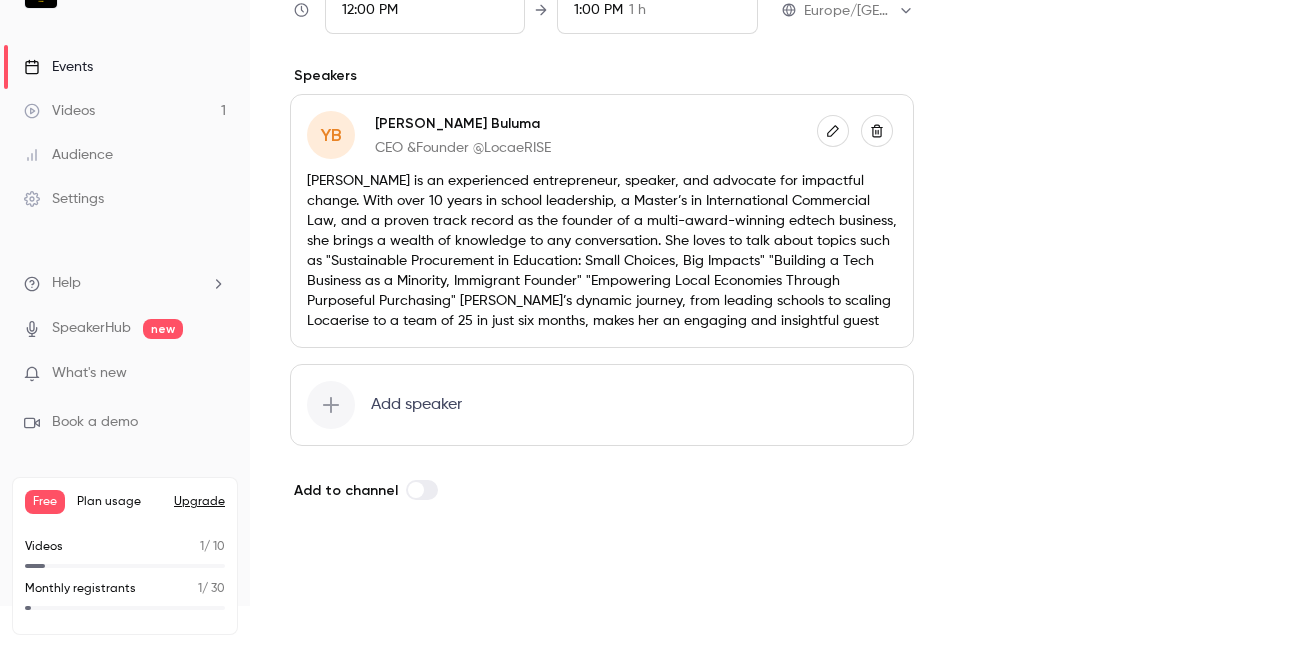 click on "Save" at bounding box center (326, 570) 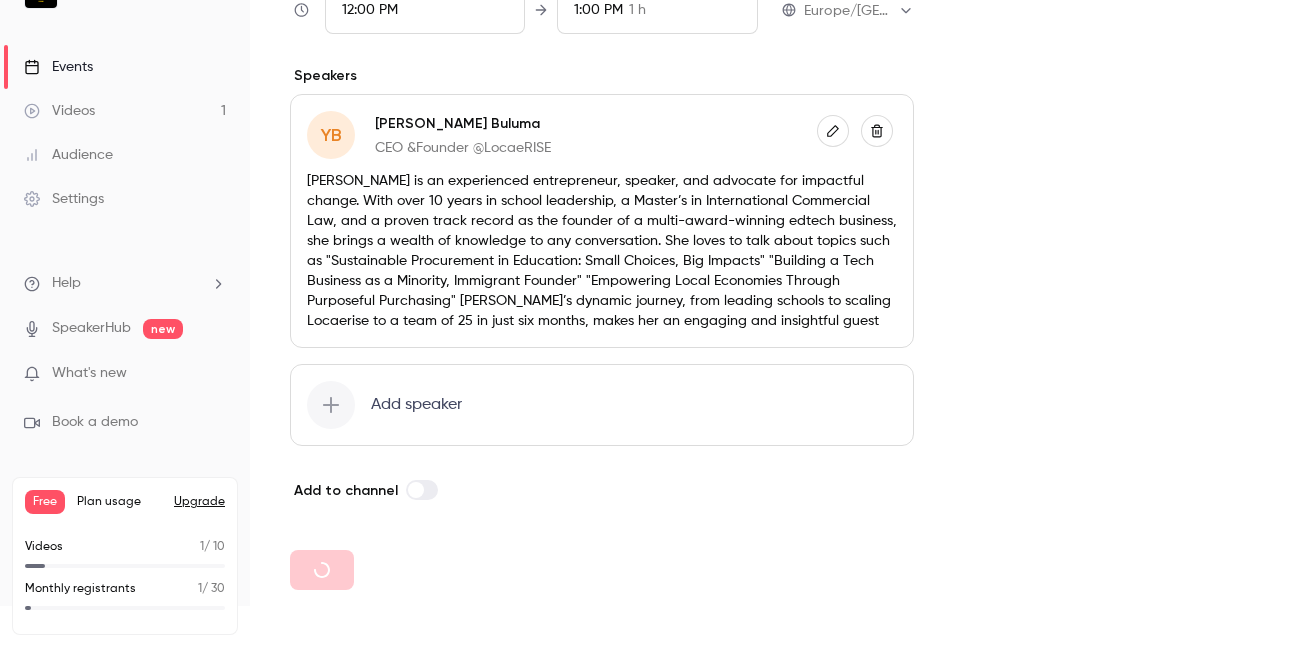type 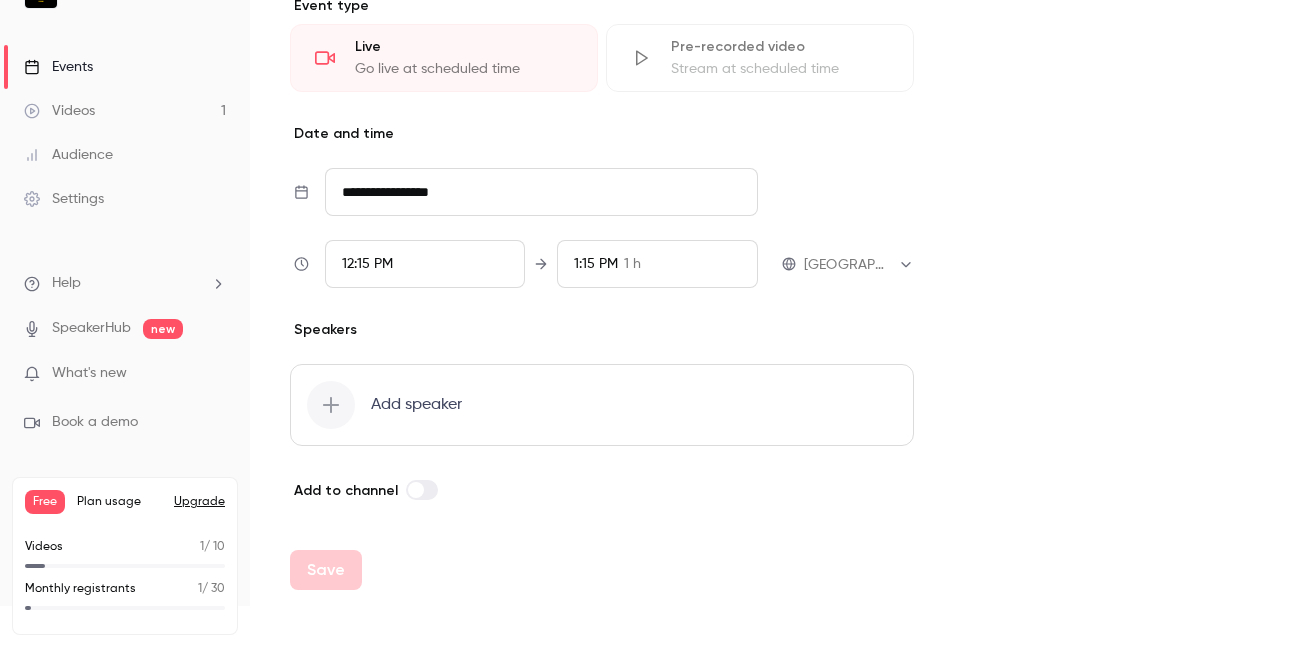 scroll, scrollTop: 1063, scrollLeft: 0, axis: vertical 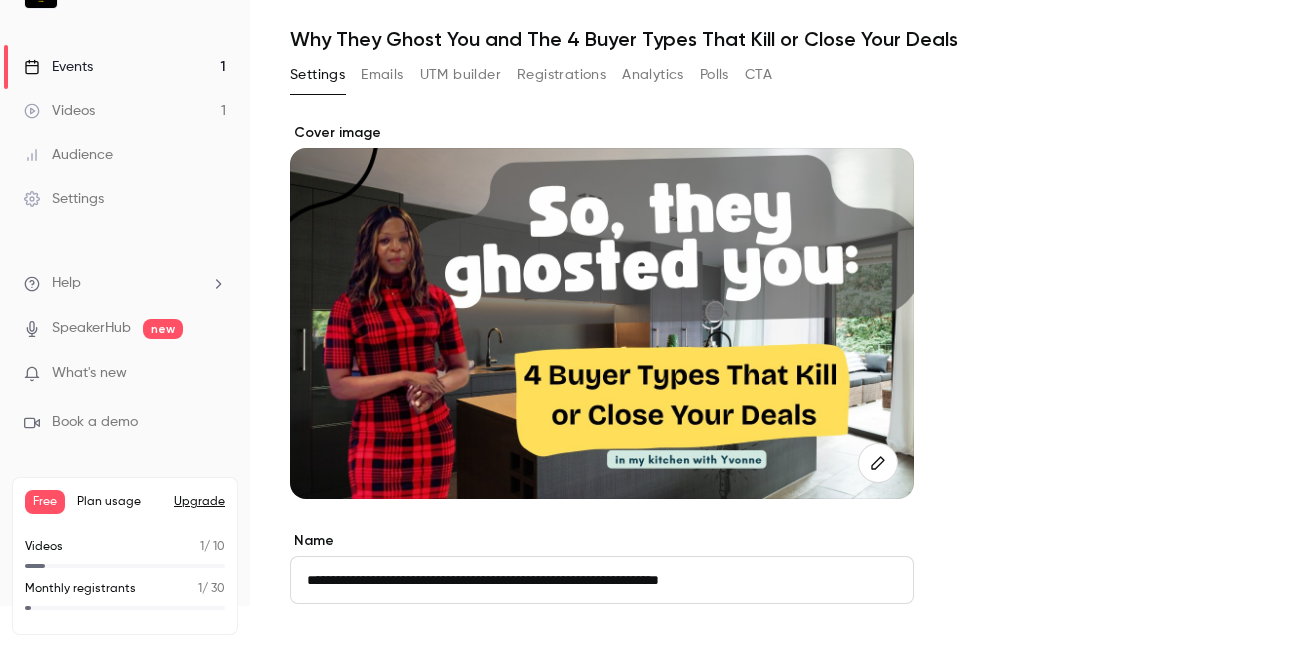click on "Registrations" at bounding box center (561, 75) 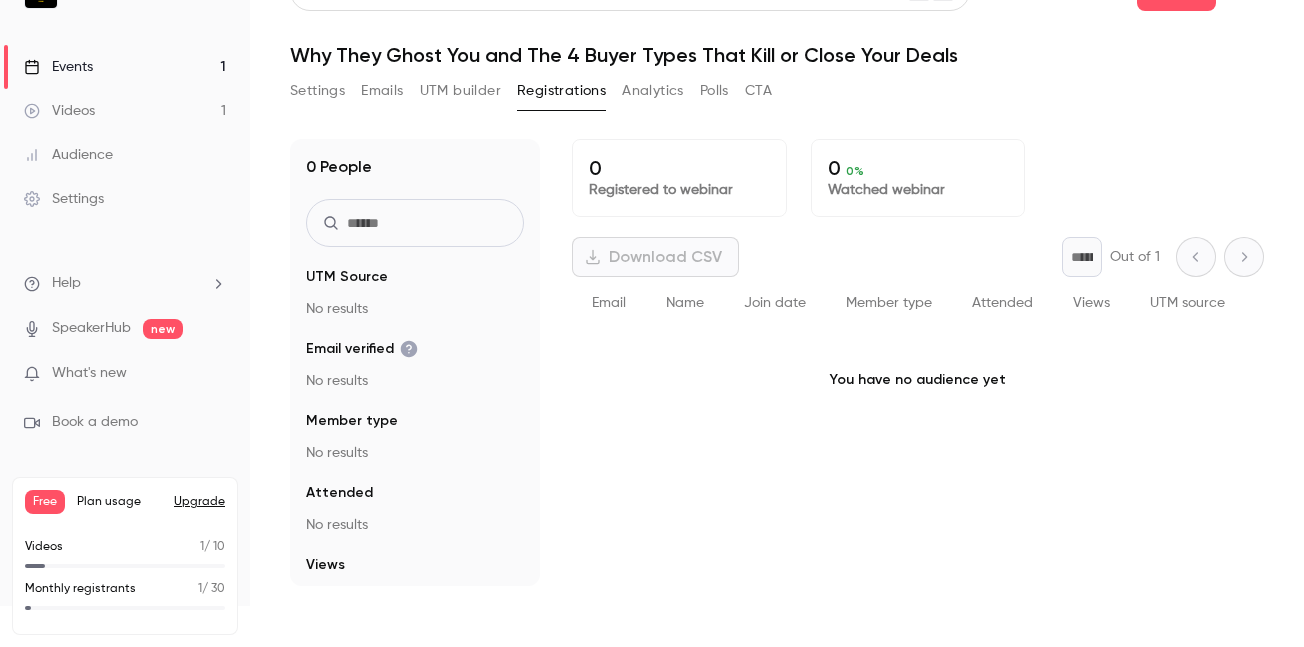 scroll, scrollTop: 0, scrollLeft: 0, axis: both 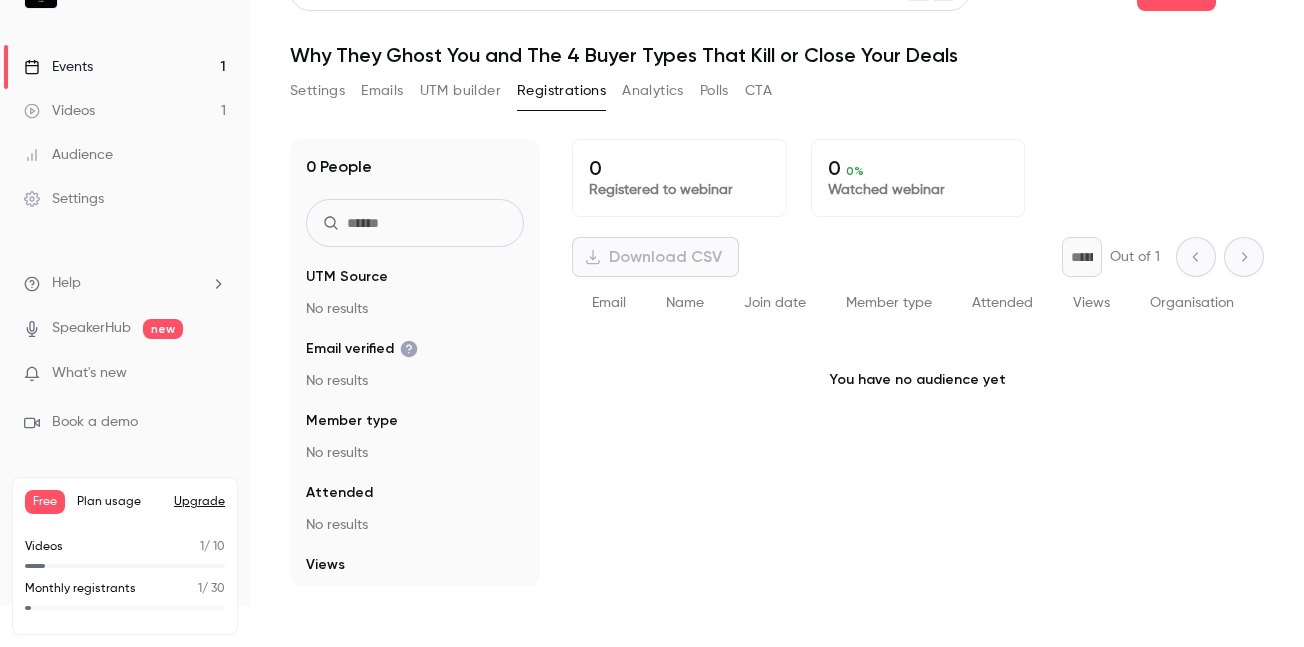 click on "Analytics" at bounding box center (653, 91) 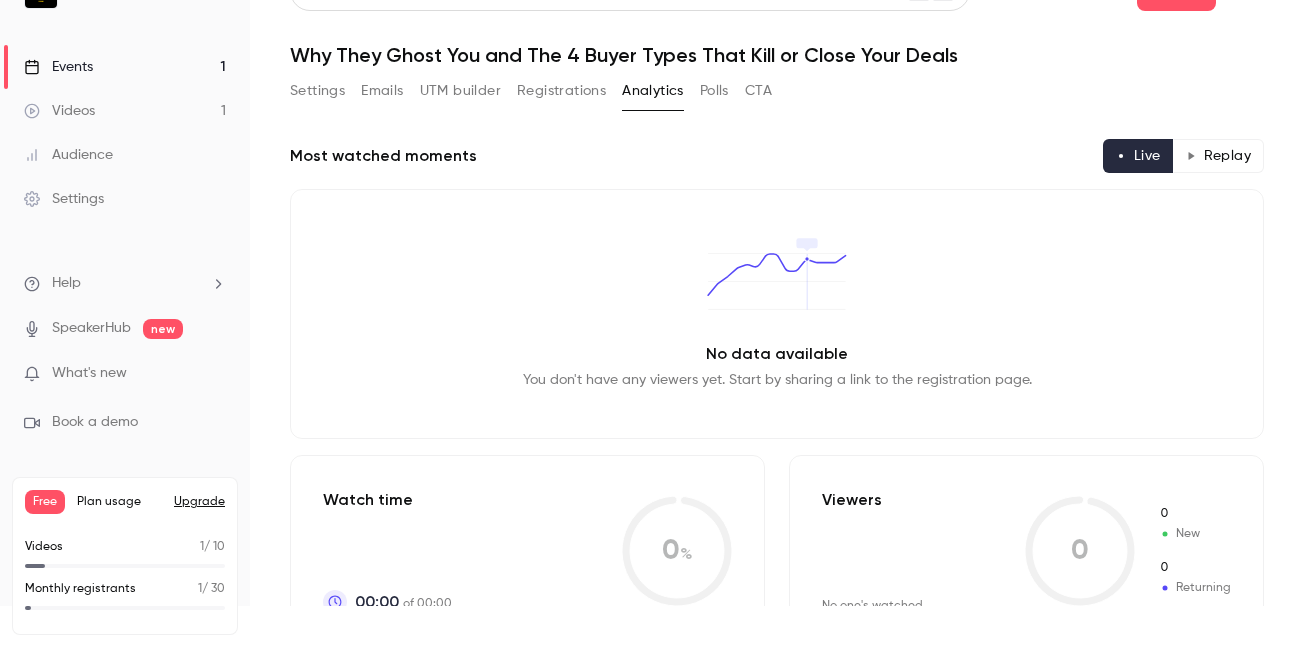 click on "Settings" at bounding box center [317, 91] 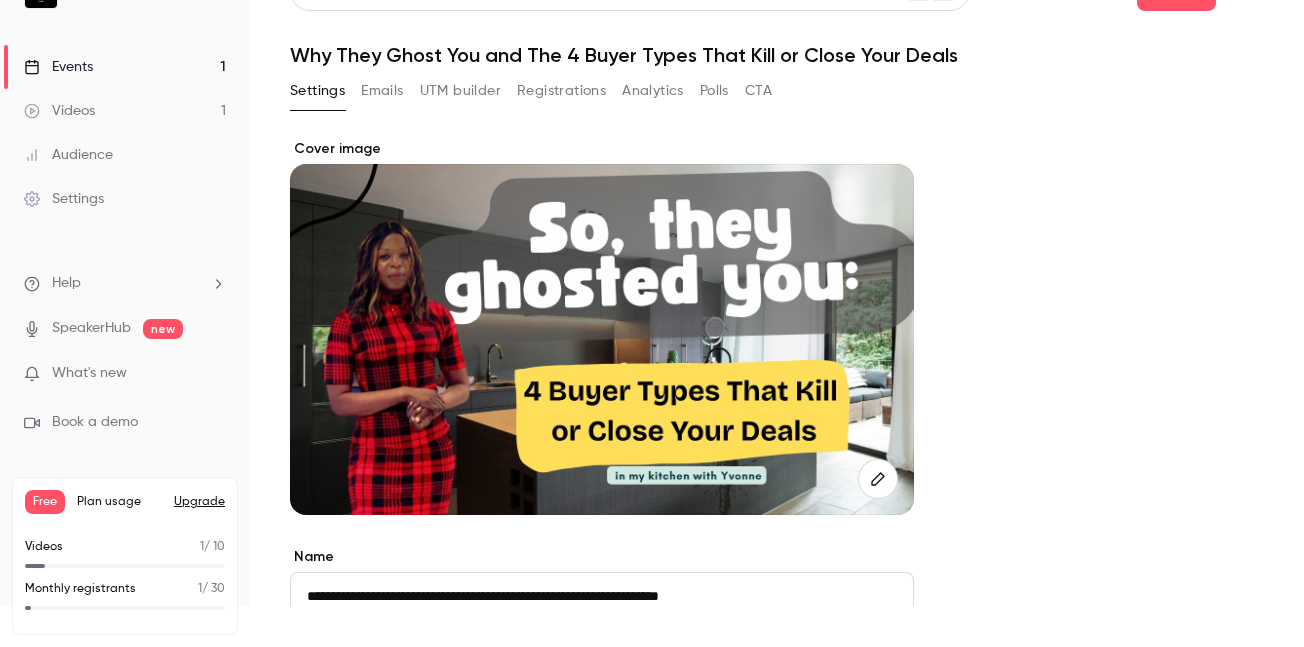 scroll, scrollTop: 14, scrollLeft: 0, axis: vertical 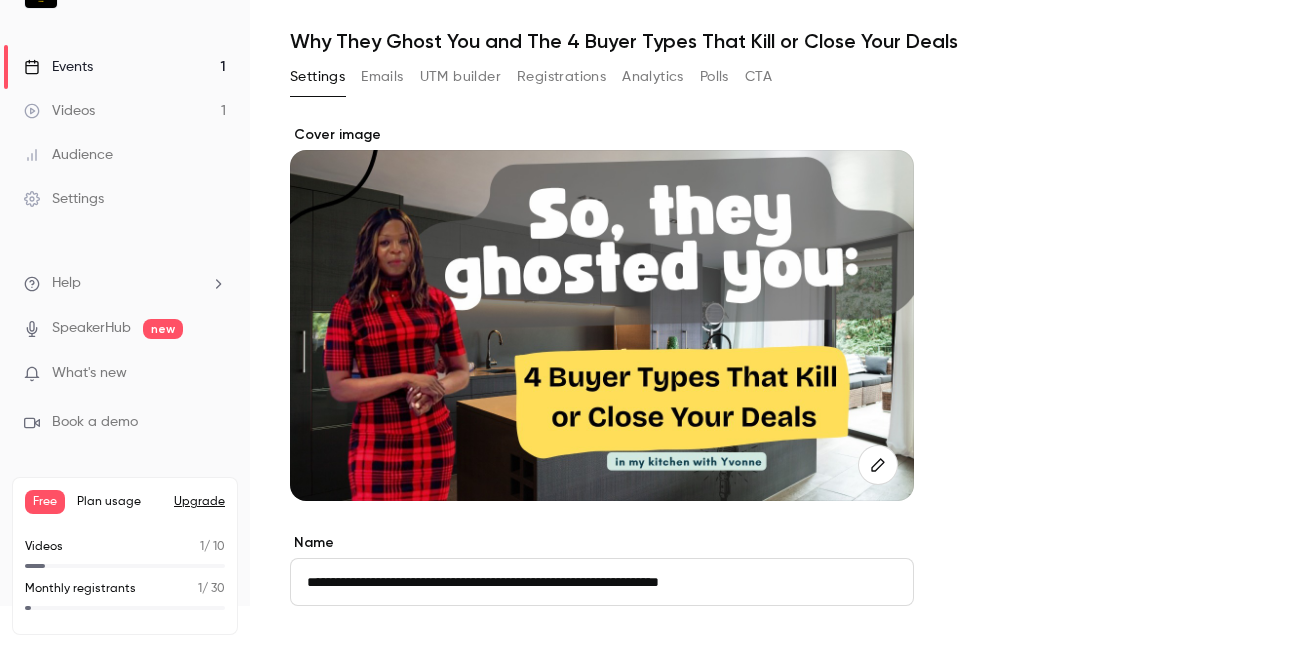 click on "**********" at bounding box center [602, 582] 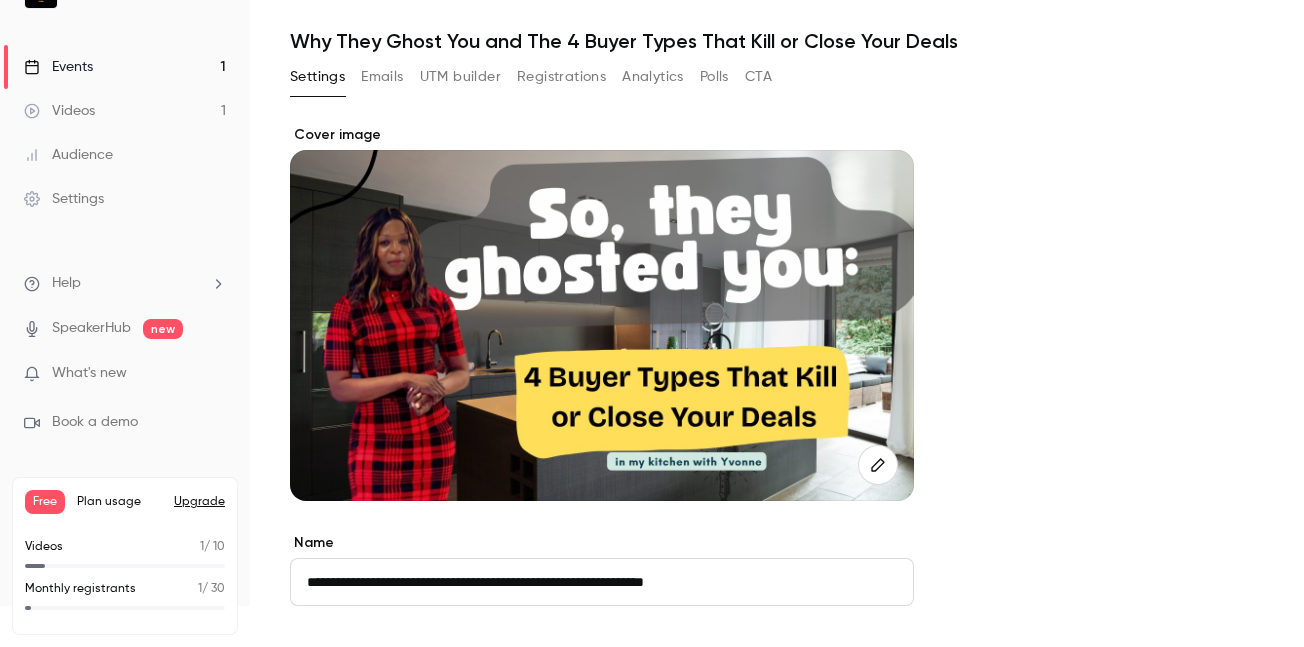 scroll, scrollTop: 101, scrollLeft: 0, axis: vertical 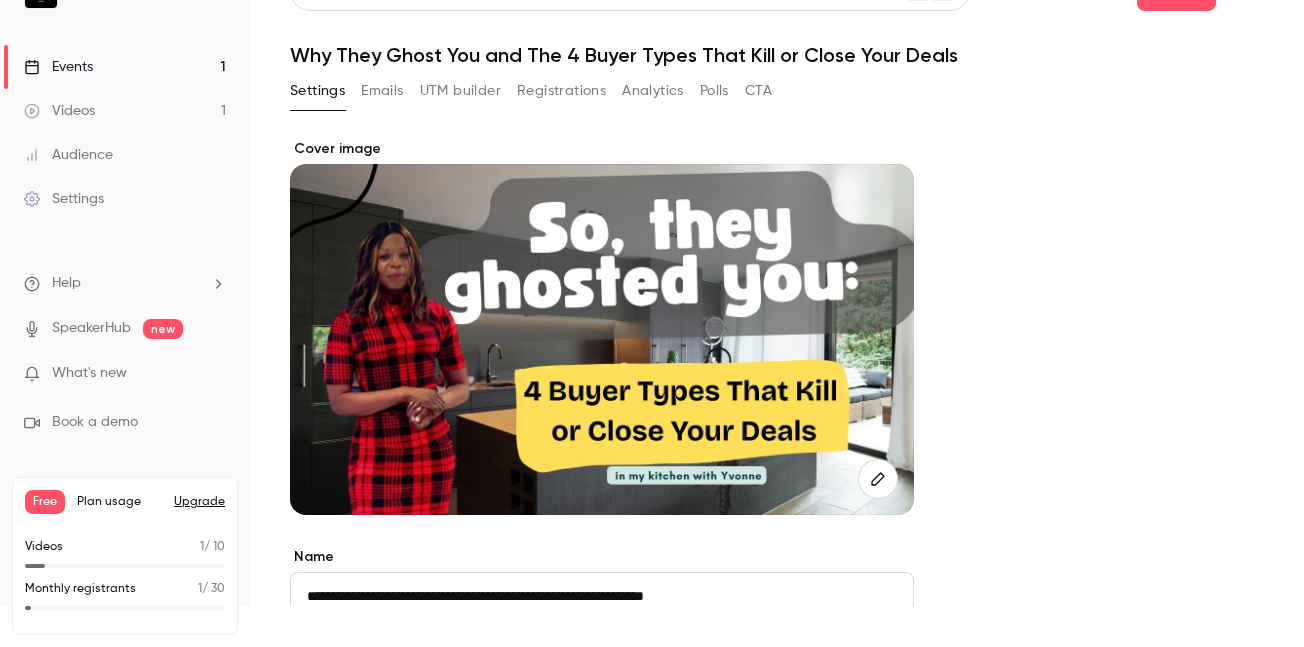 click on "Emails" at bounding box center (382, 91) 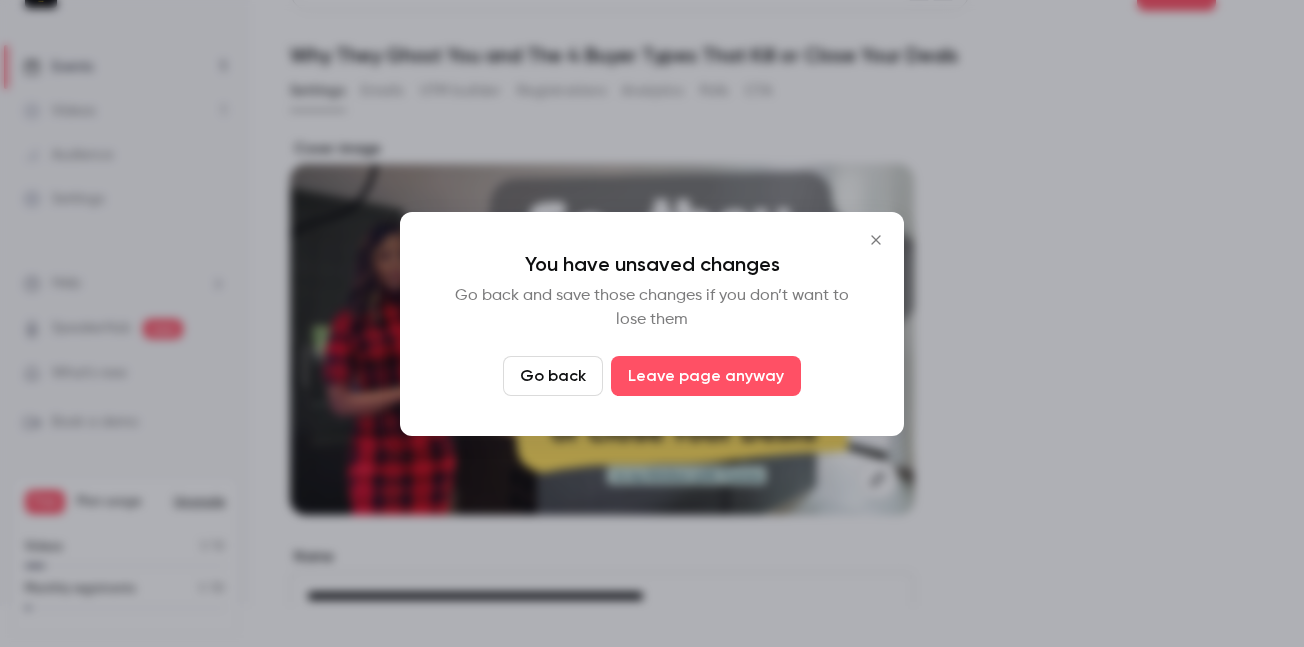 click on "Go back" at bounding box center [553, 376] 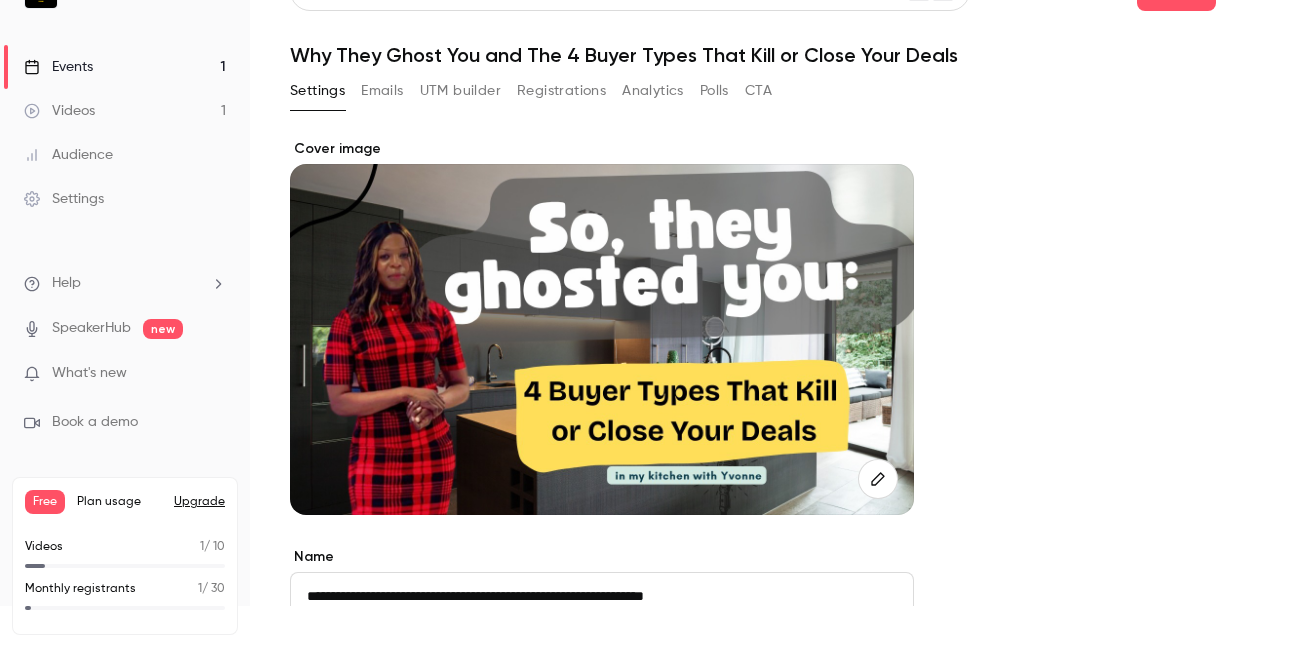 click on "**********" at bounding box center [777, 1027] 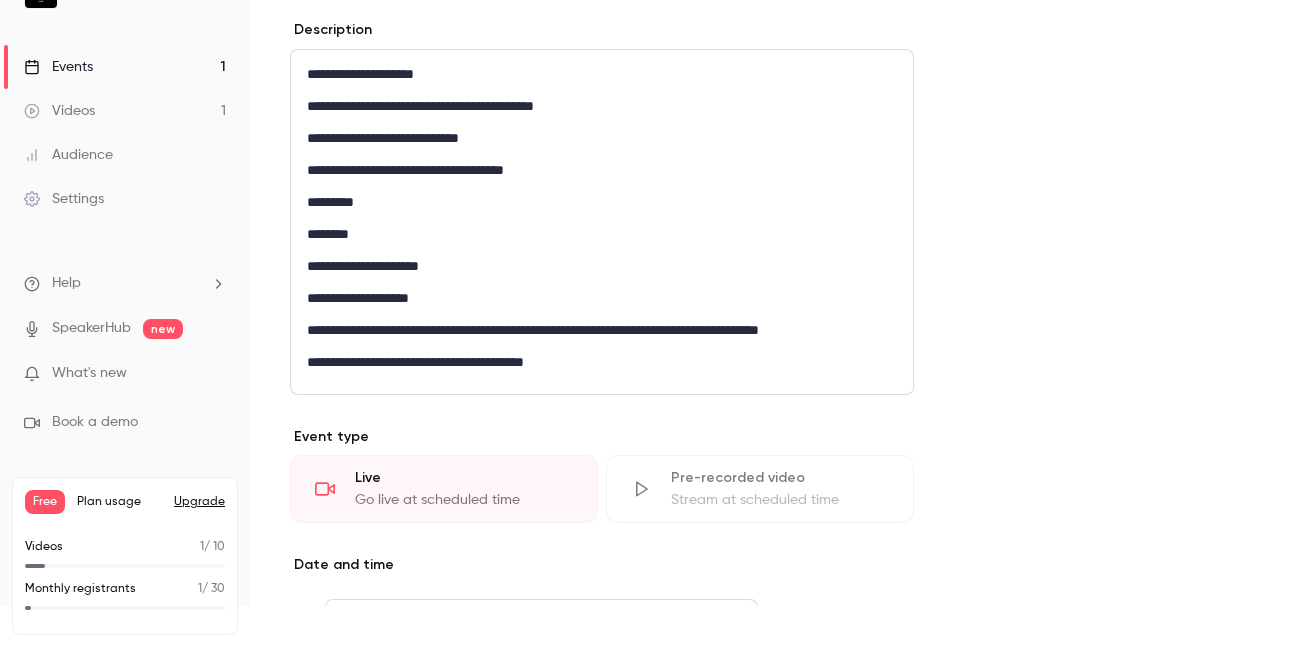 scroll, scrollTop: 1325, scrollLeft: 0, axis: vertical 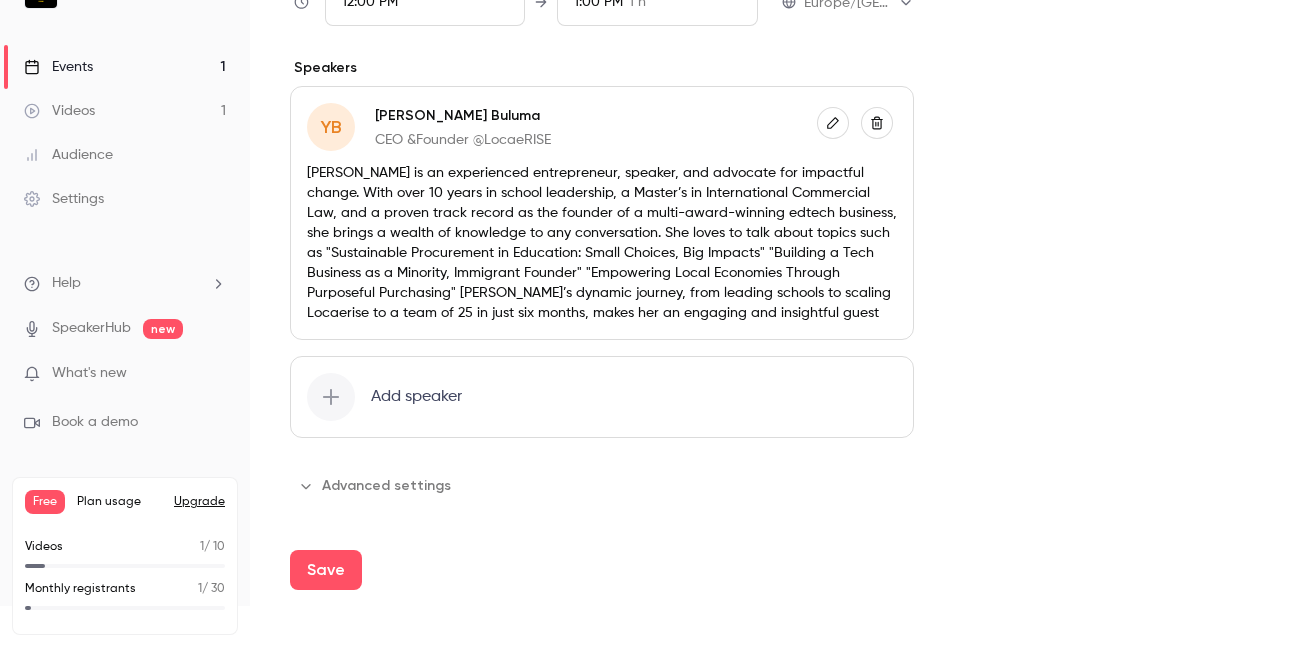click on "**********" at bounding box center (652, 323) 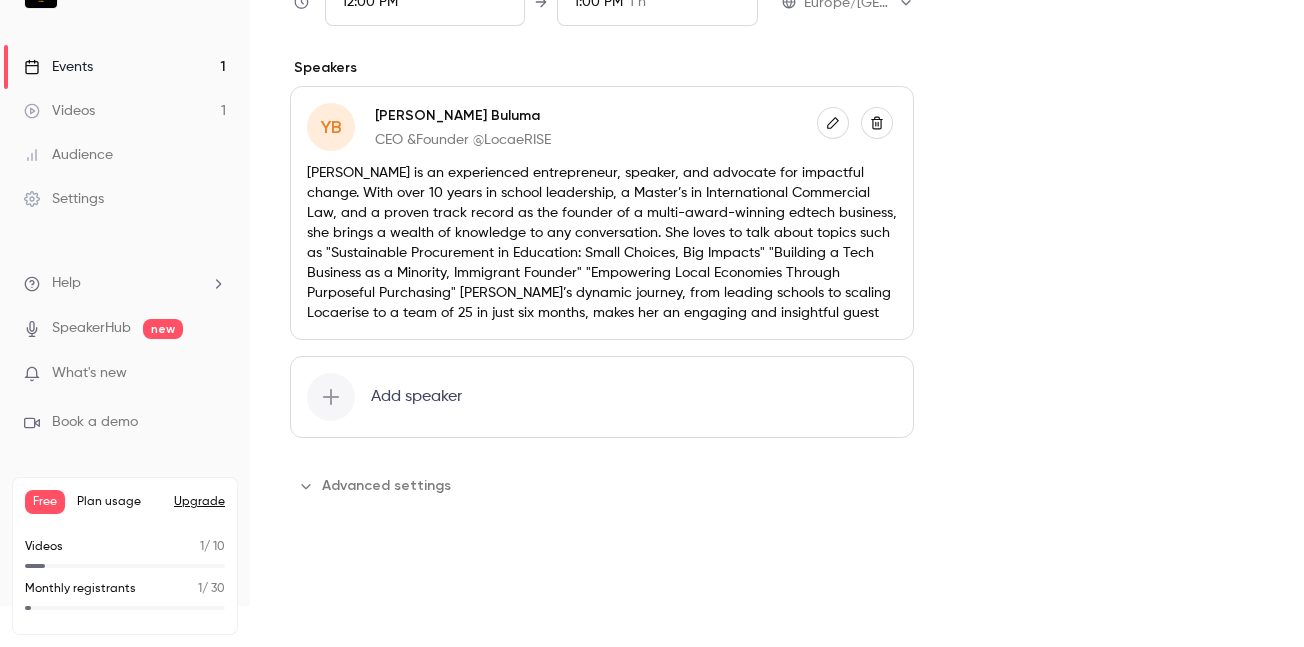 click on "Save" at bounding box center (326, 570) 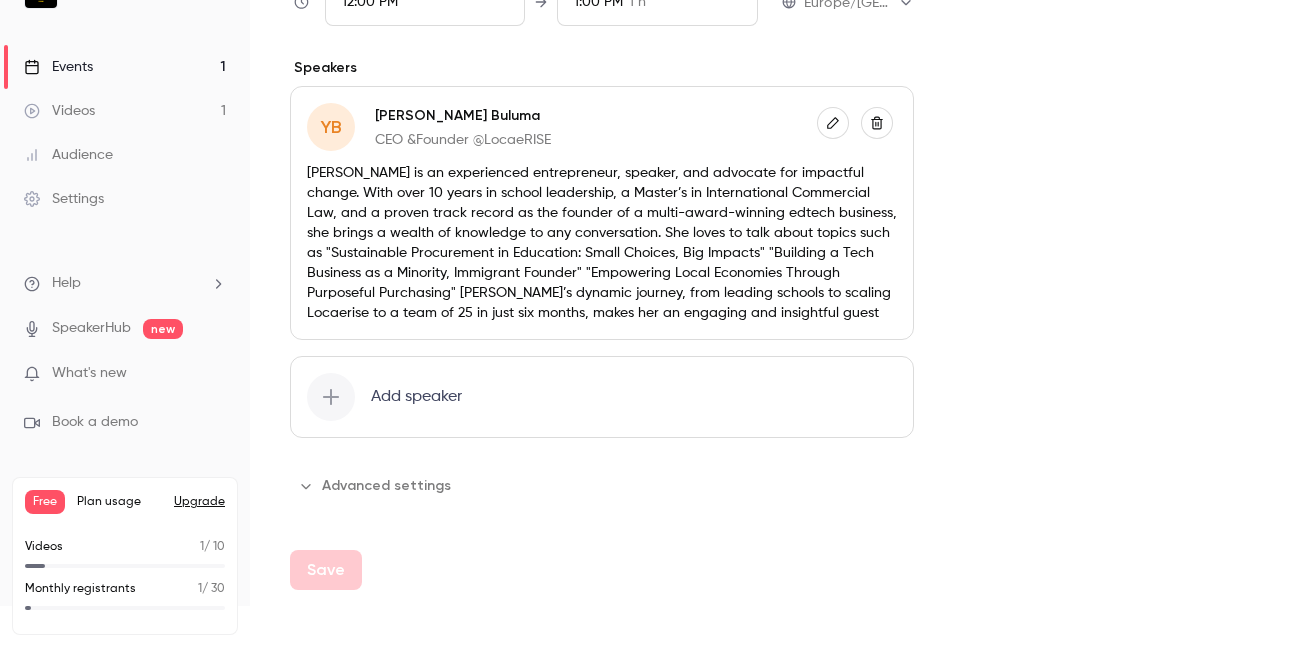type on "**********" 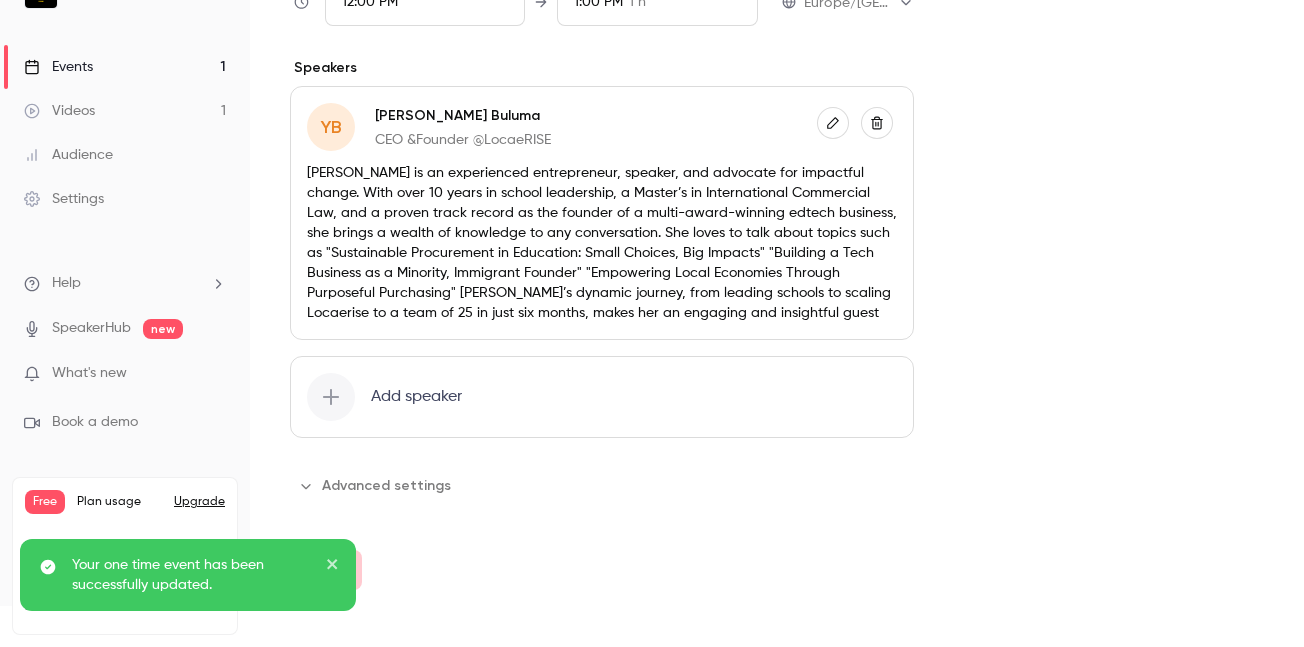click on "**********" at bounding box center (777, -298) 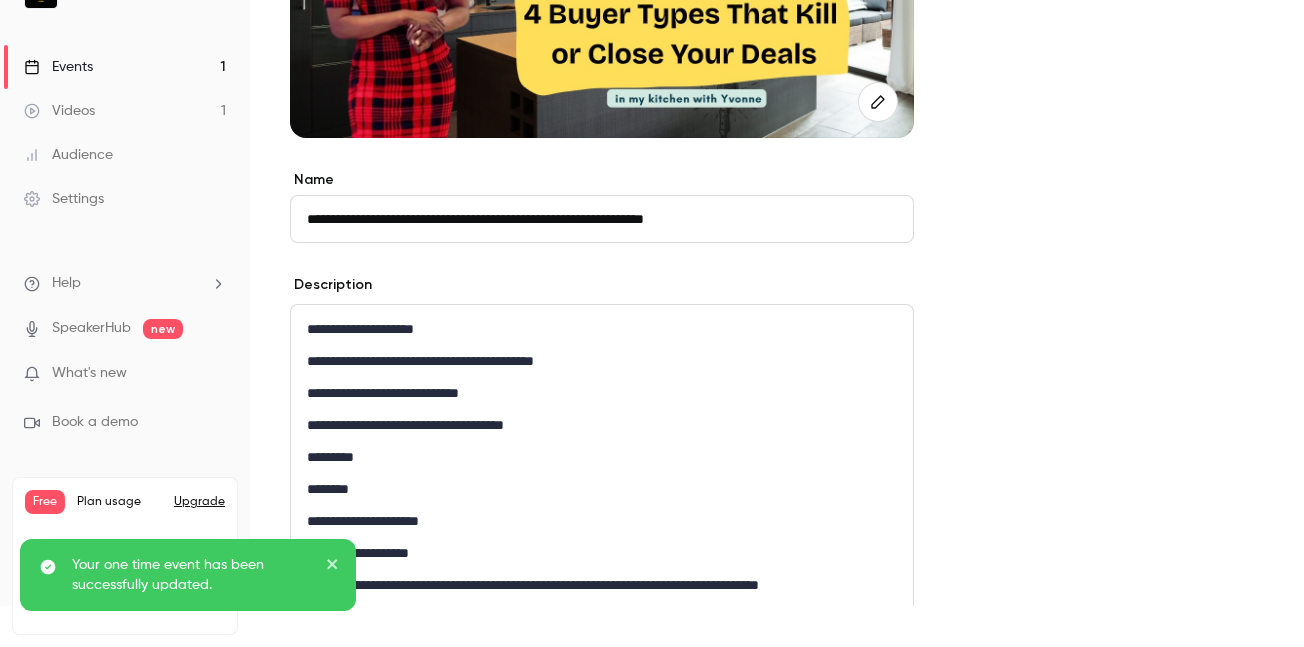 scroll, scrollTop: 0, scrollLeft: 0, axis: both 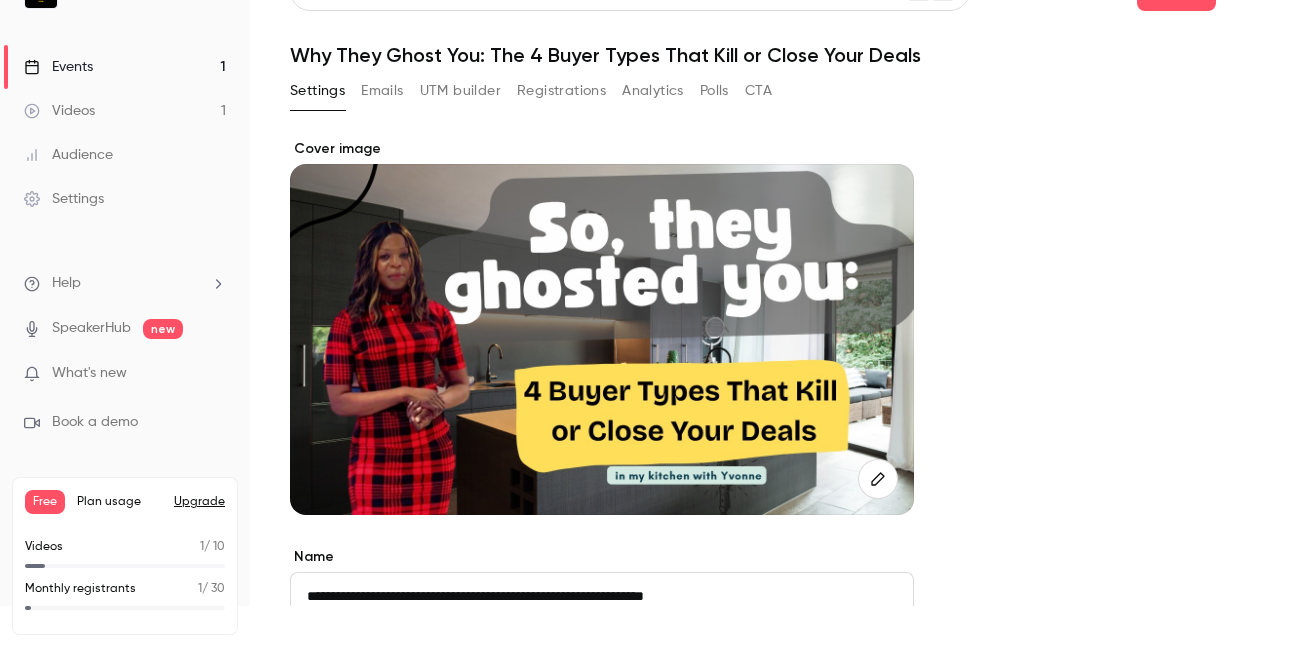 click on "Emails" at bounding box center (382, 91) 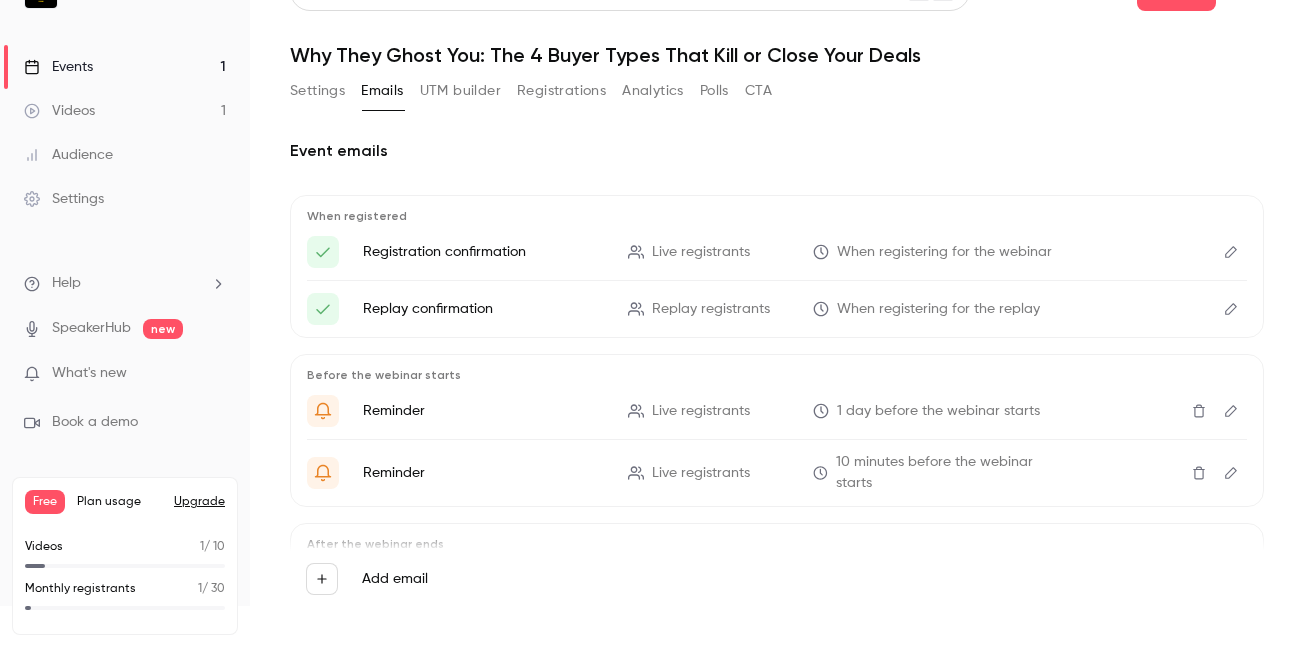 click 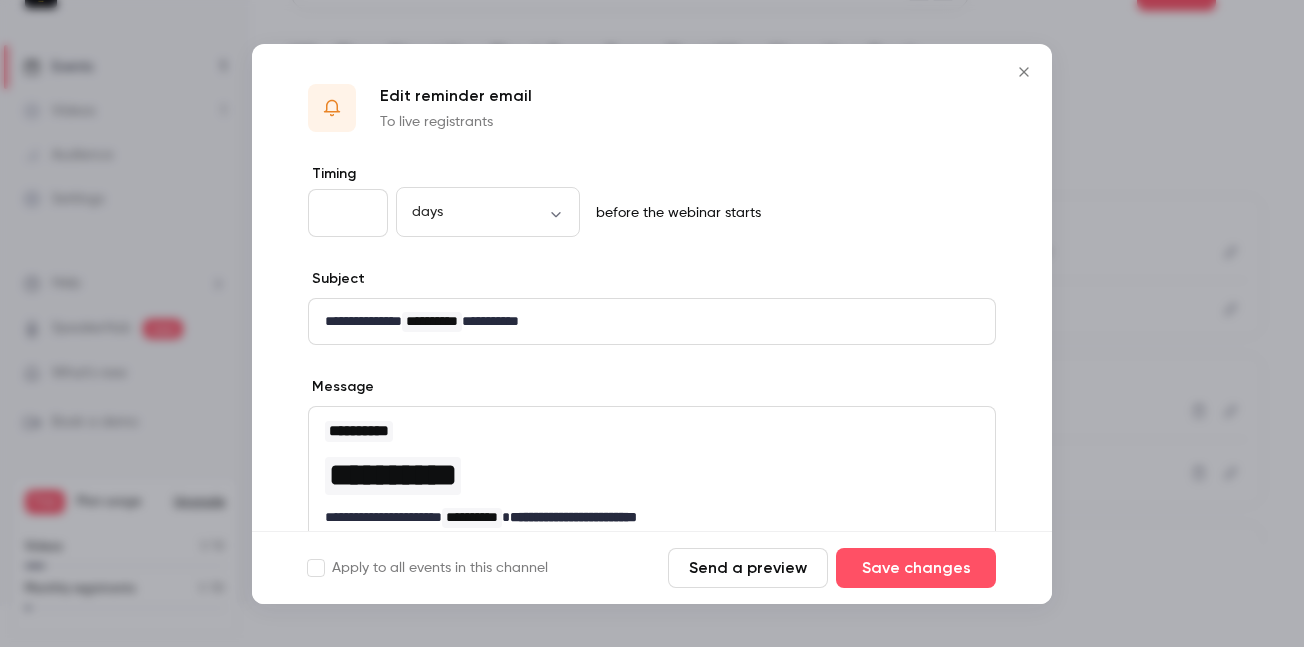 scroll, scrollTop: 39, scrollLeft: 0, axis: vertical 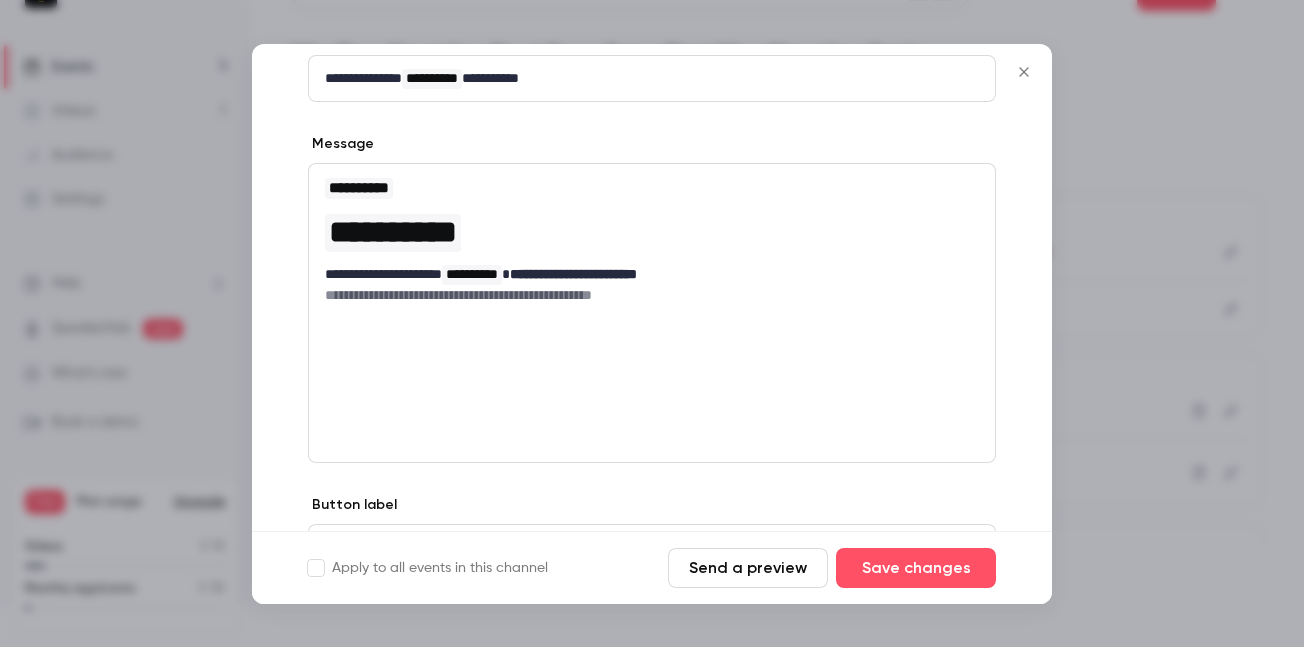 drag, startPoint x: 1129, startPoint y: 369, endPoint x: 1026, endPoint y: 343, distance: 106.23088 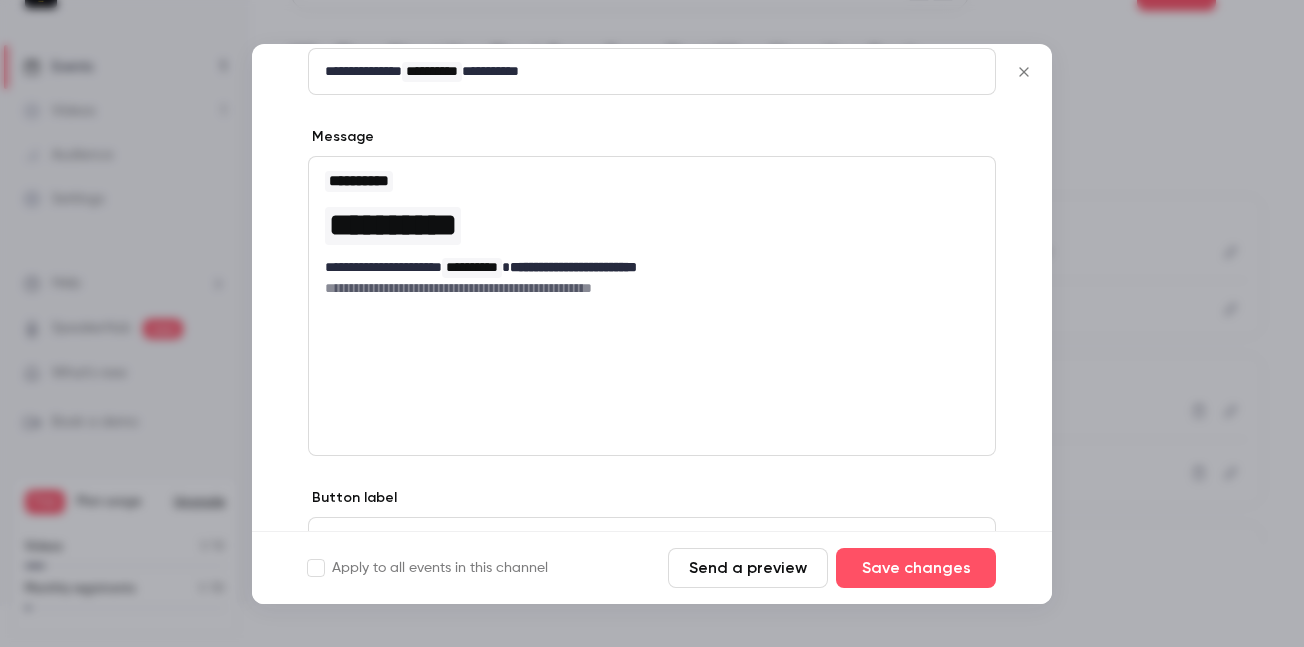scroll, scrollTop: 355, scrollLeft: 0, axis: vertical 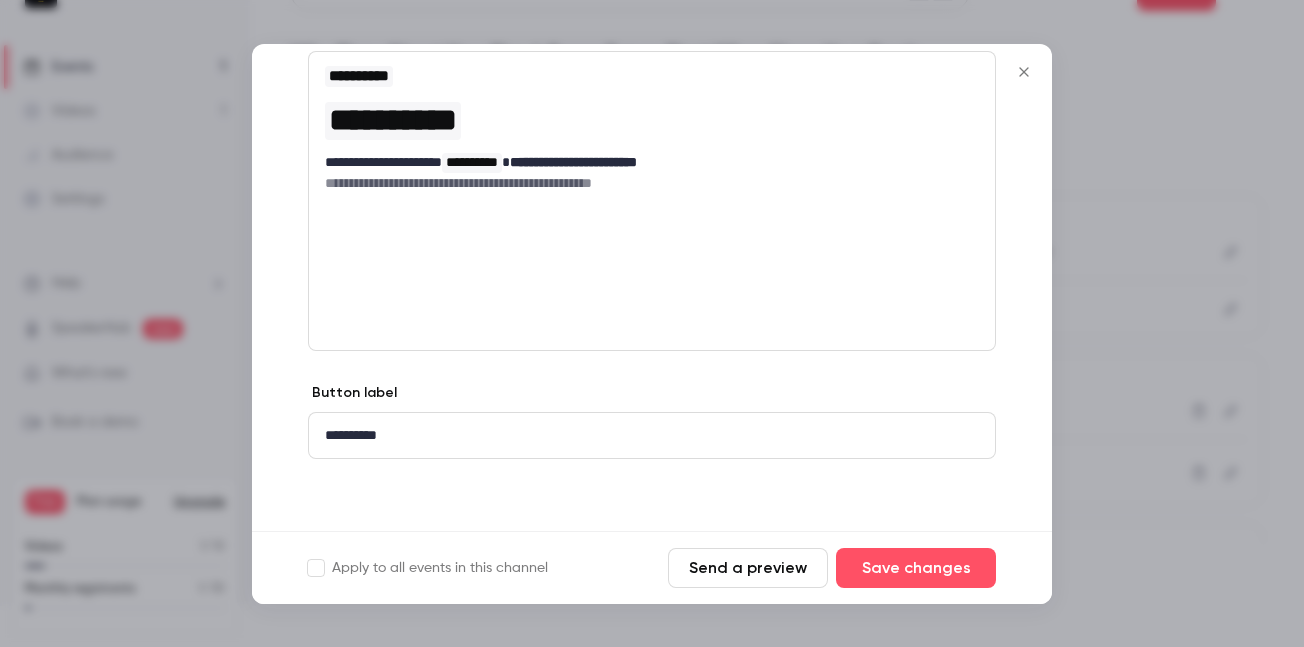 click on "**********" at bounding box center (652, 201) 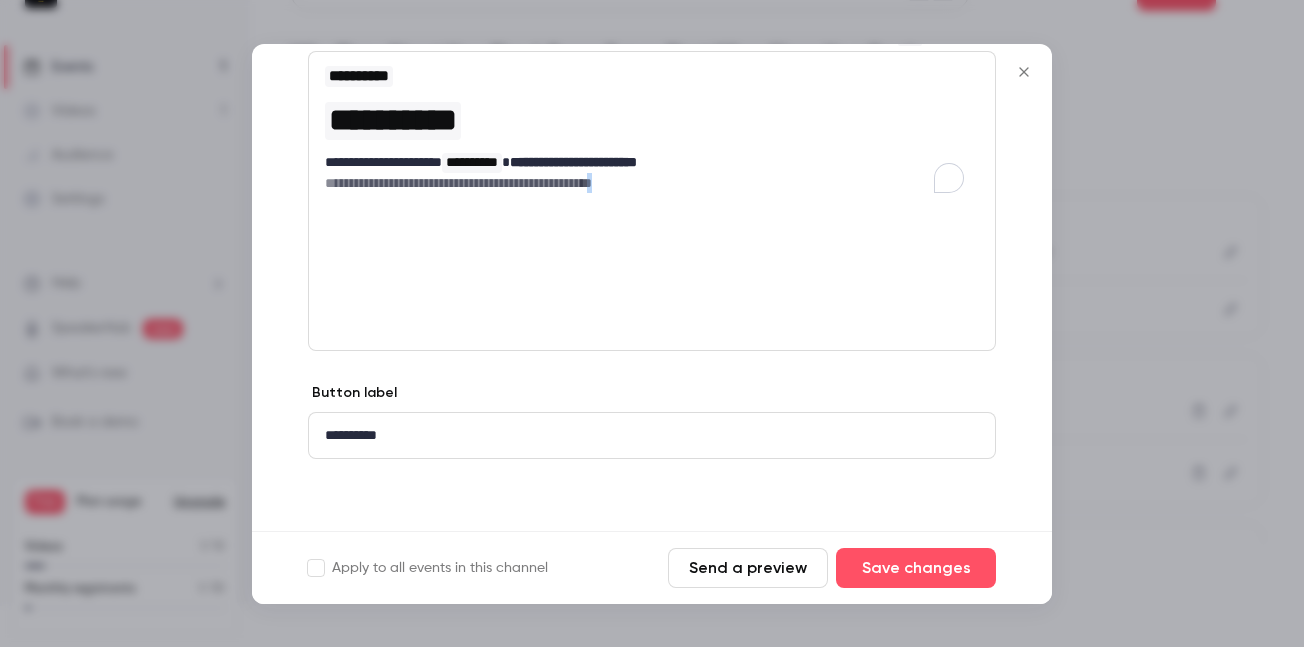 type 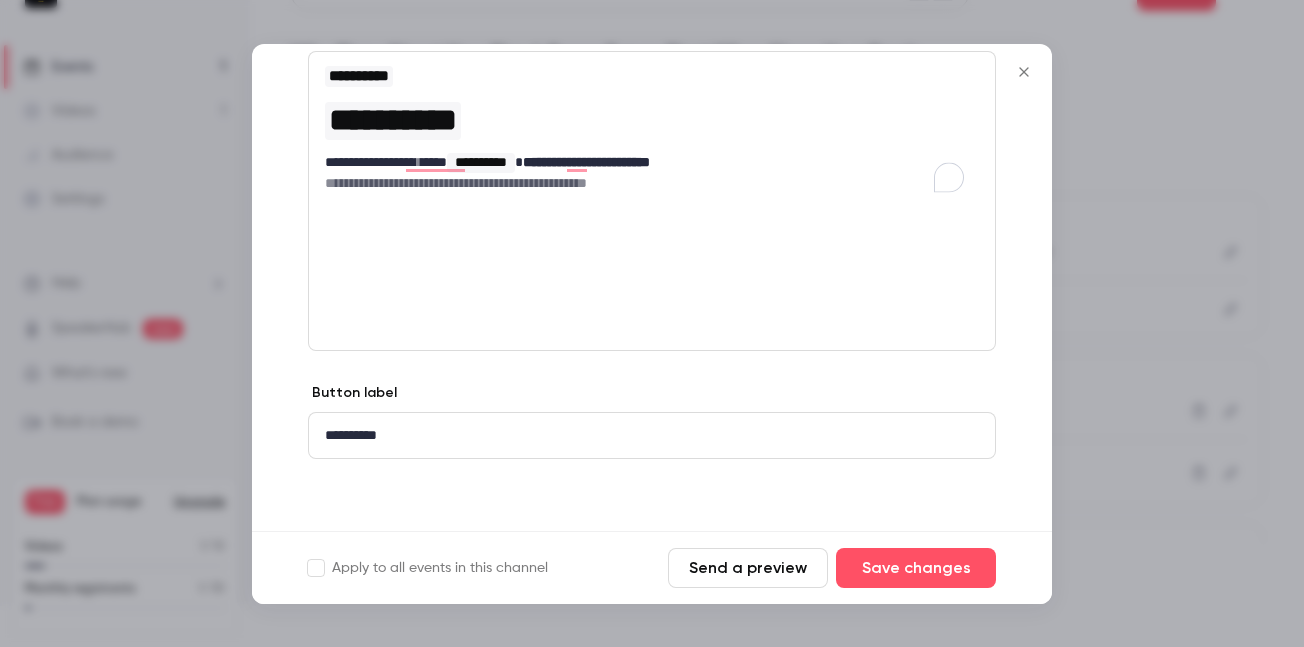 click on "**********" at bounding box center (652, 201) 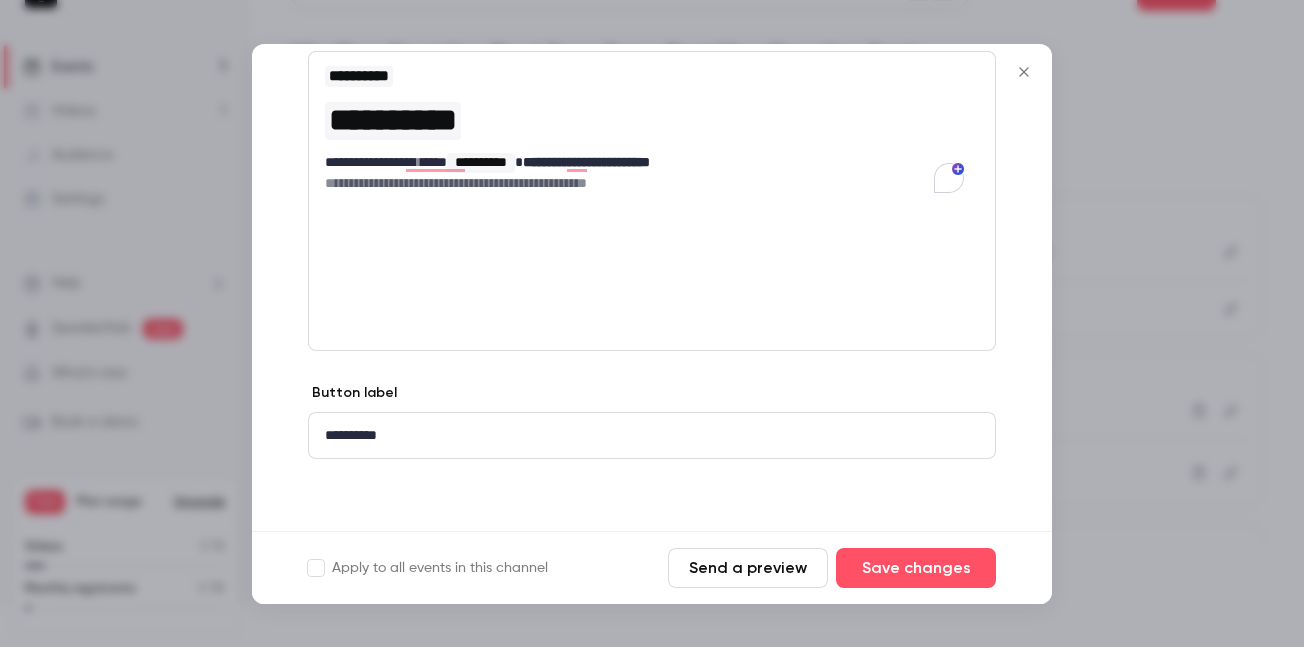 click on "**********" at bounding box center (652, 128) 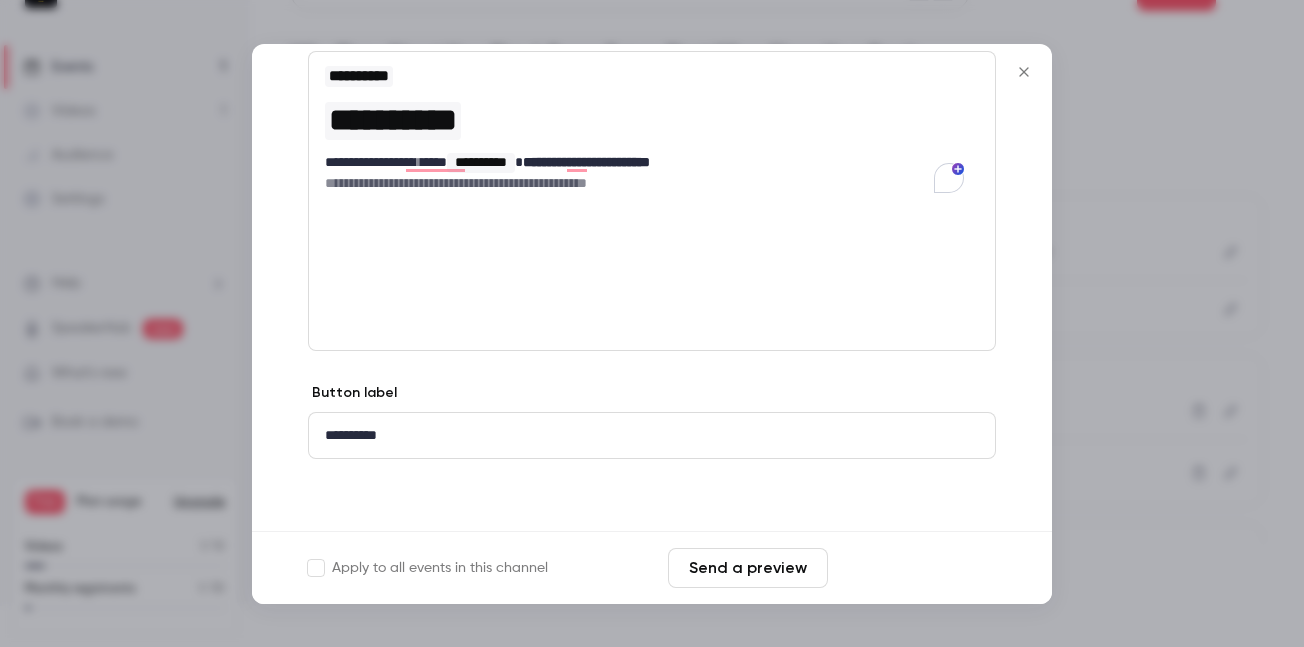click on "Save changes" at bounding box center [916, 568] 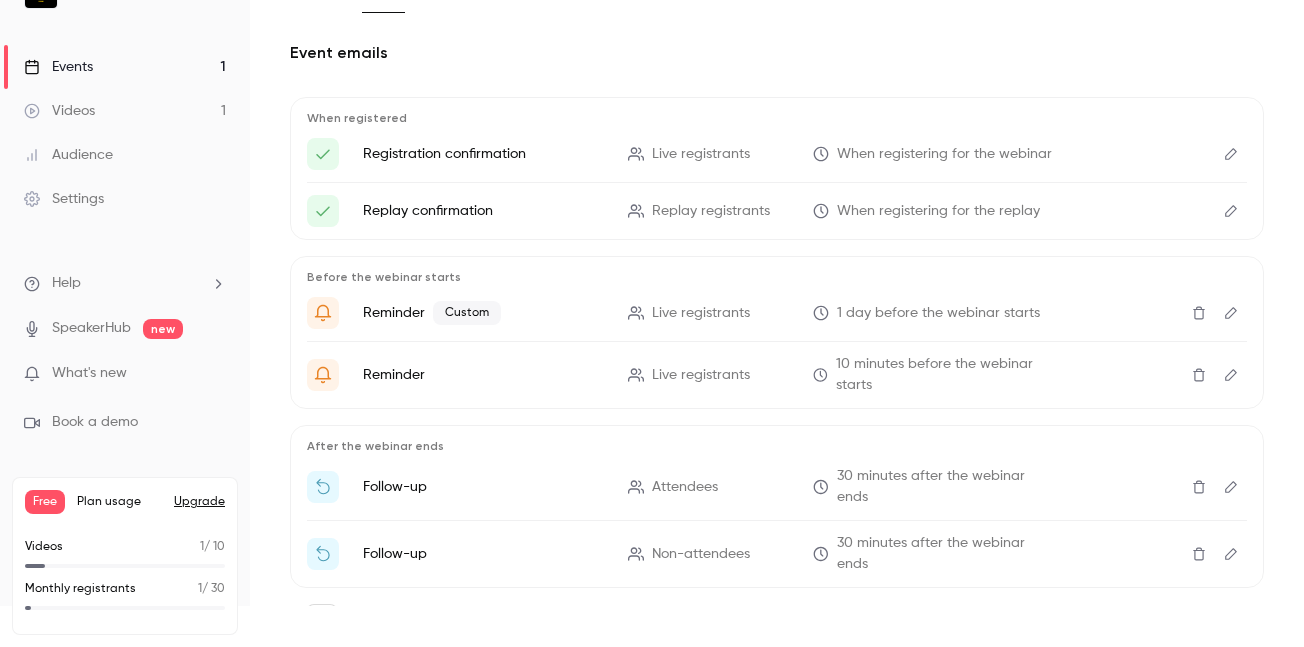 scroll, scrollTop: 0, scrollLeft: 0, axis: both 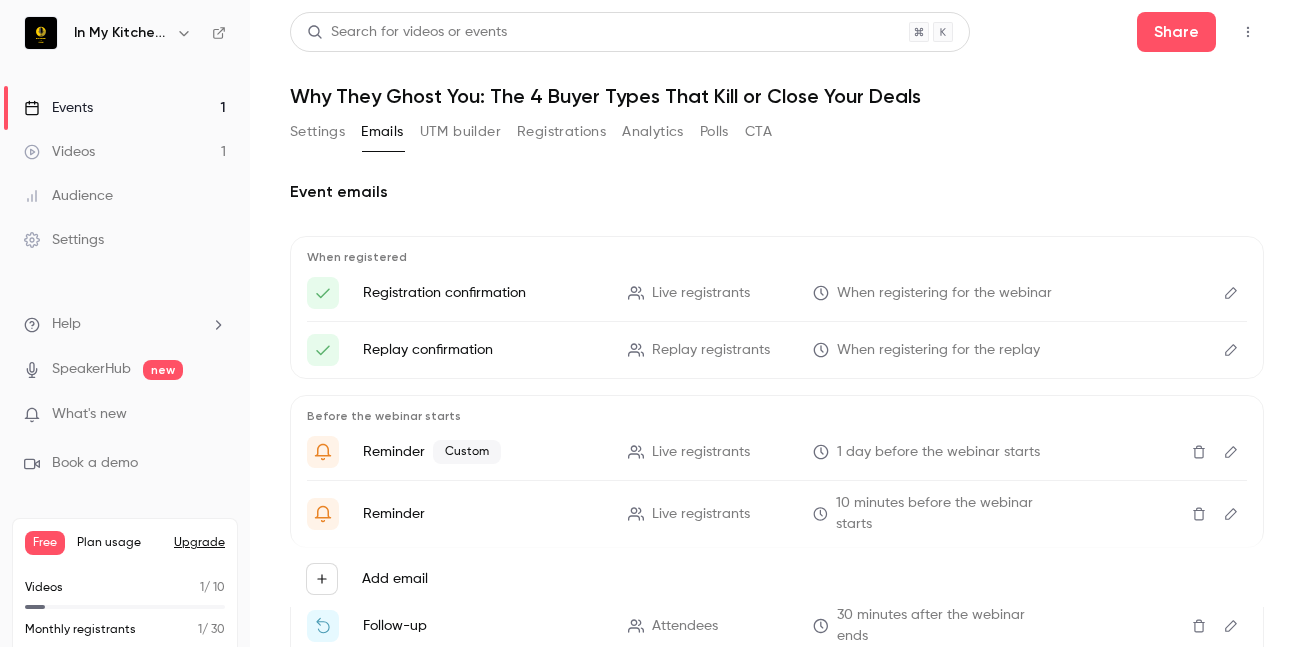 click on "Events 1" at bounding box center [125, 108] 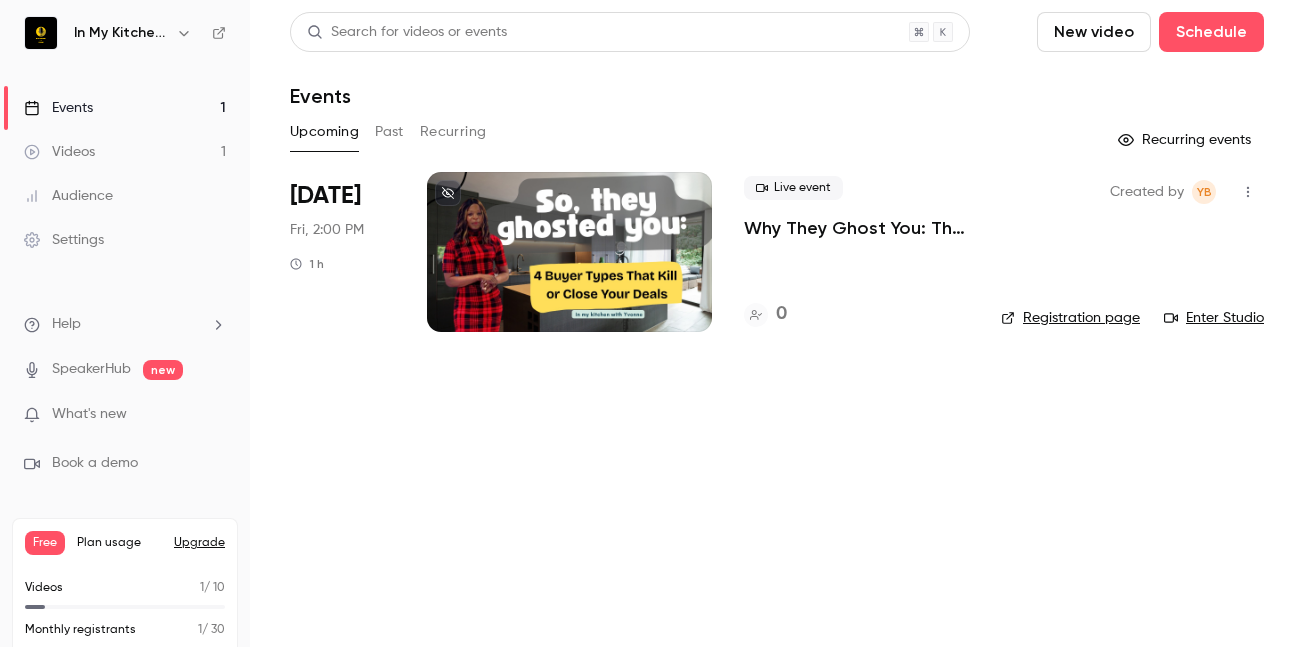 click 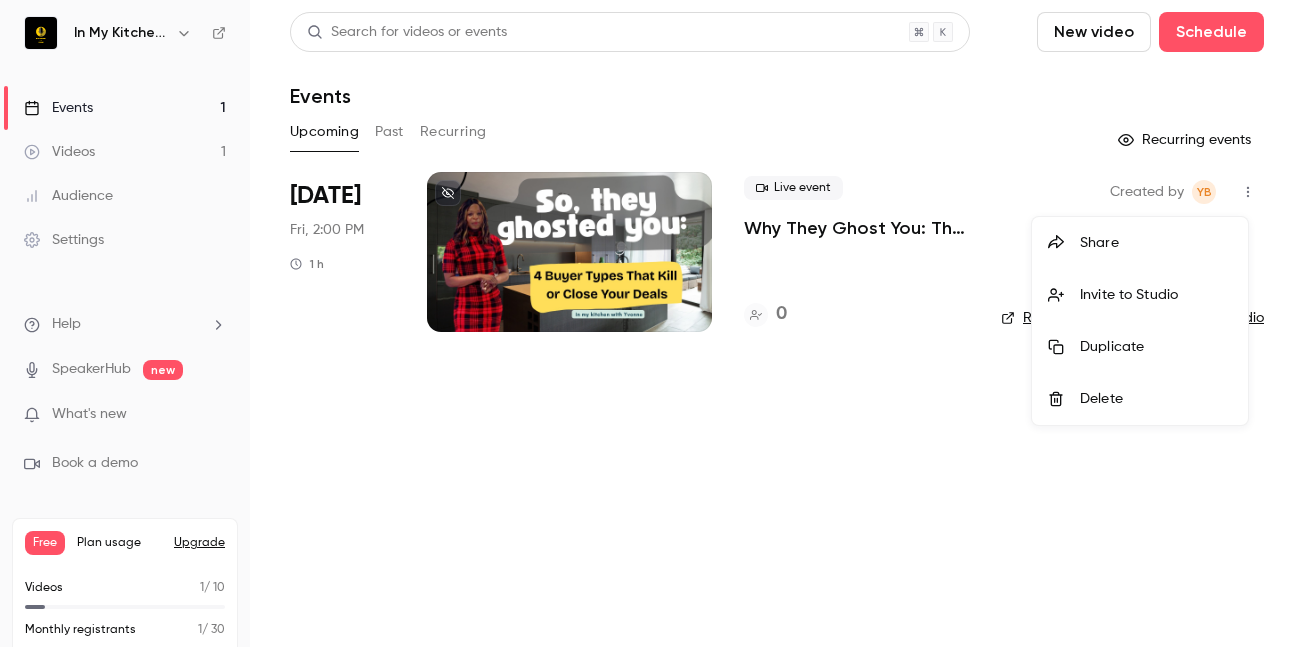 click on "Share" at bounding box center (1156, 243) 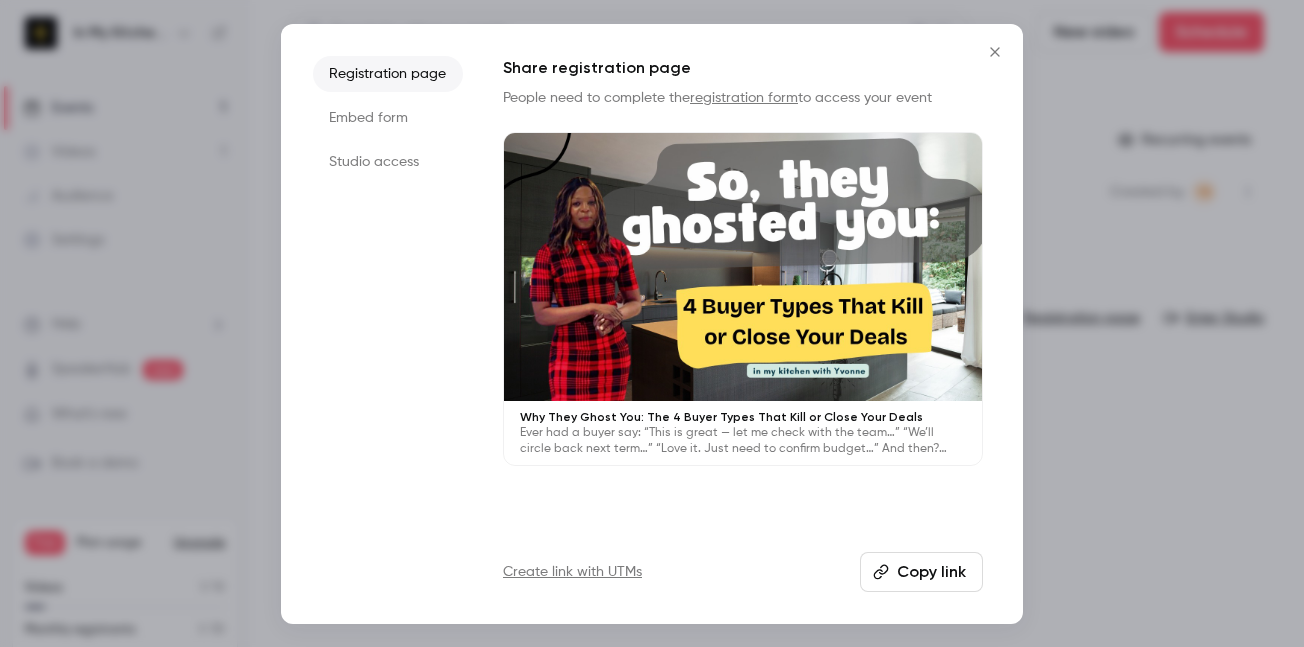 click on "Copy link" at bounding box center [921, 572] 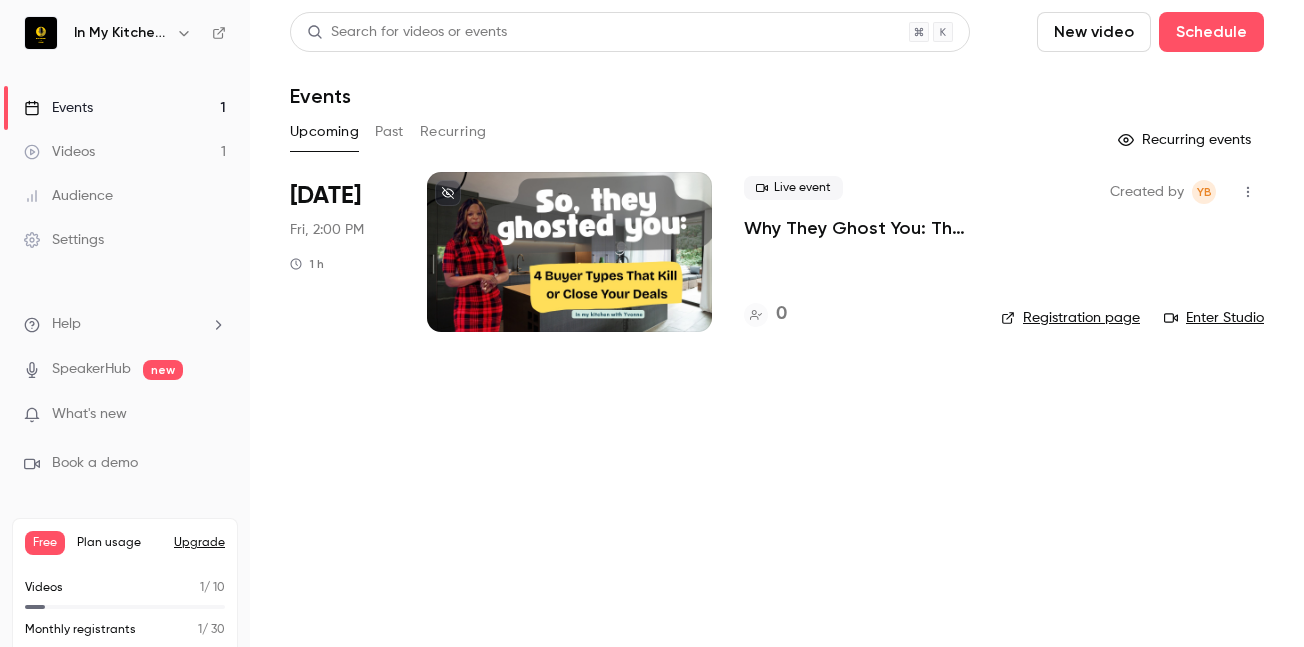 click on "Registration page" at bounding box center (1070, 318) 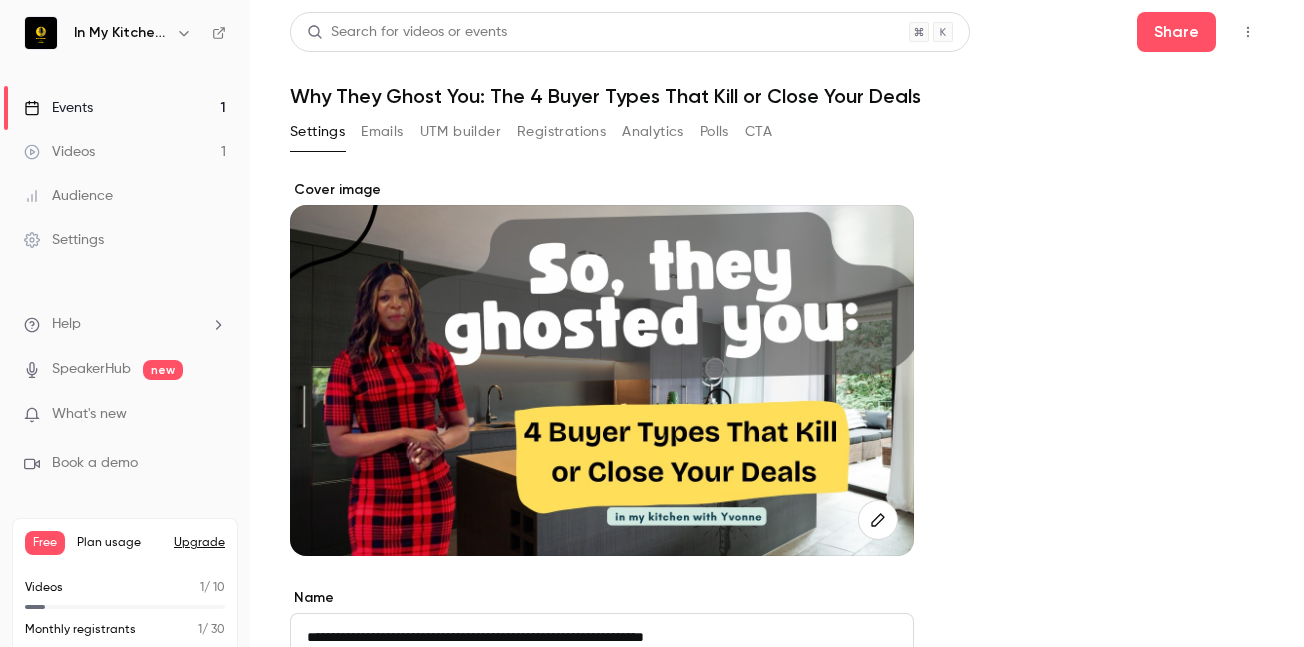 scroll, scrollTop: 14, scrollLeft: 0, axis: vertical 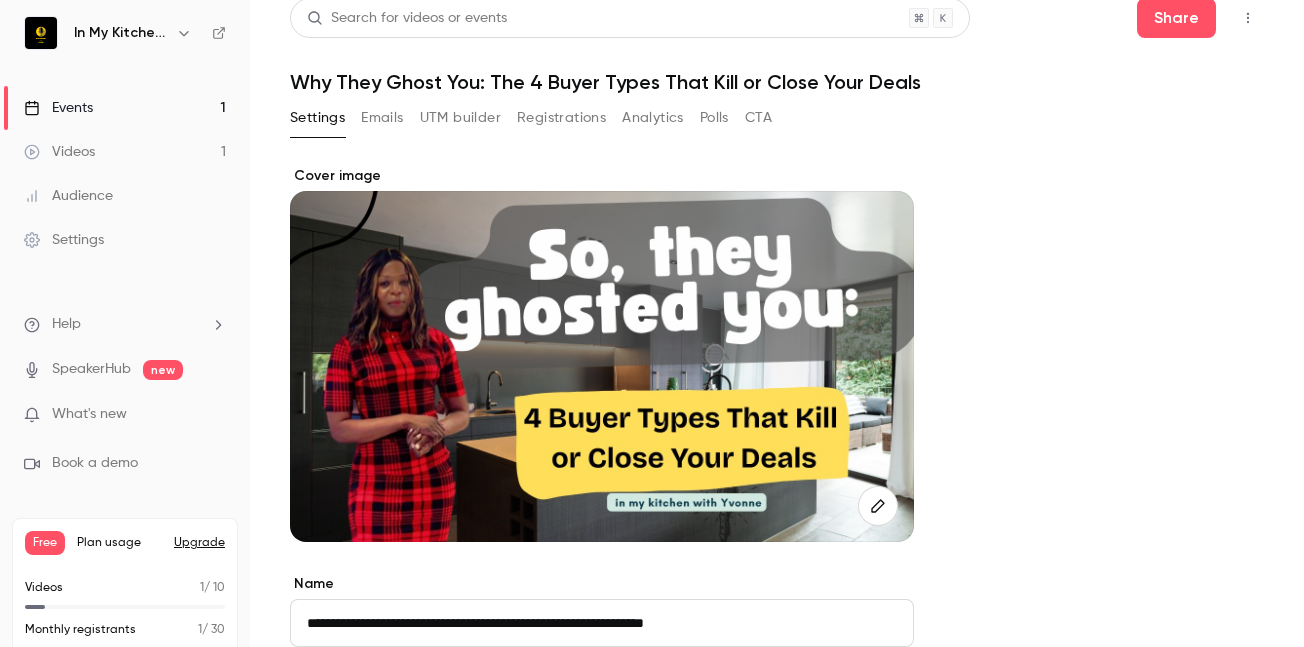 click on "Emails" at bounding box center [382, 118] 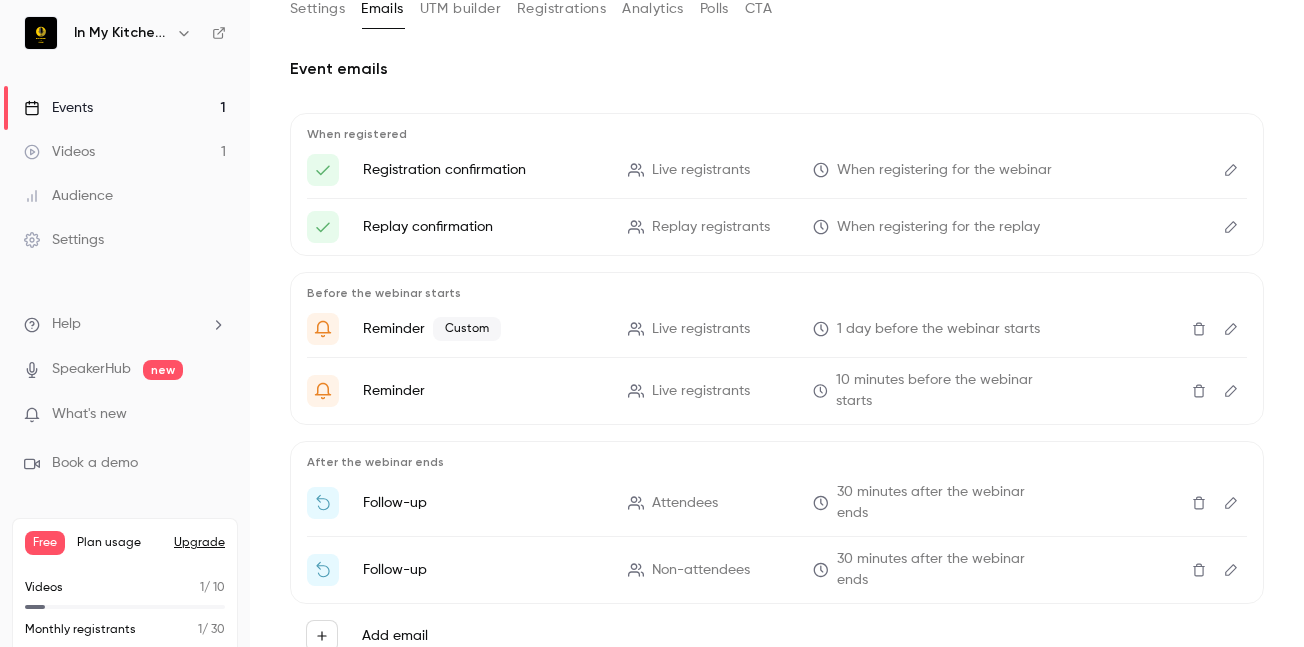 scroll, scrollTop: 135, scrollLeft: 0, axis: vertical 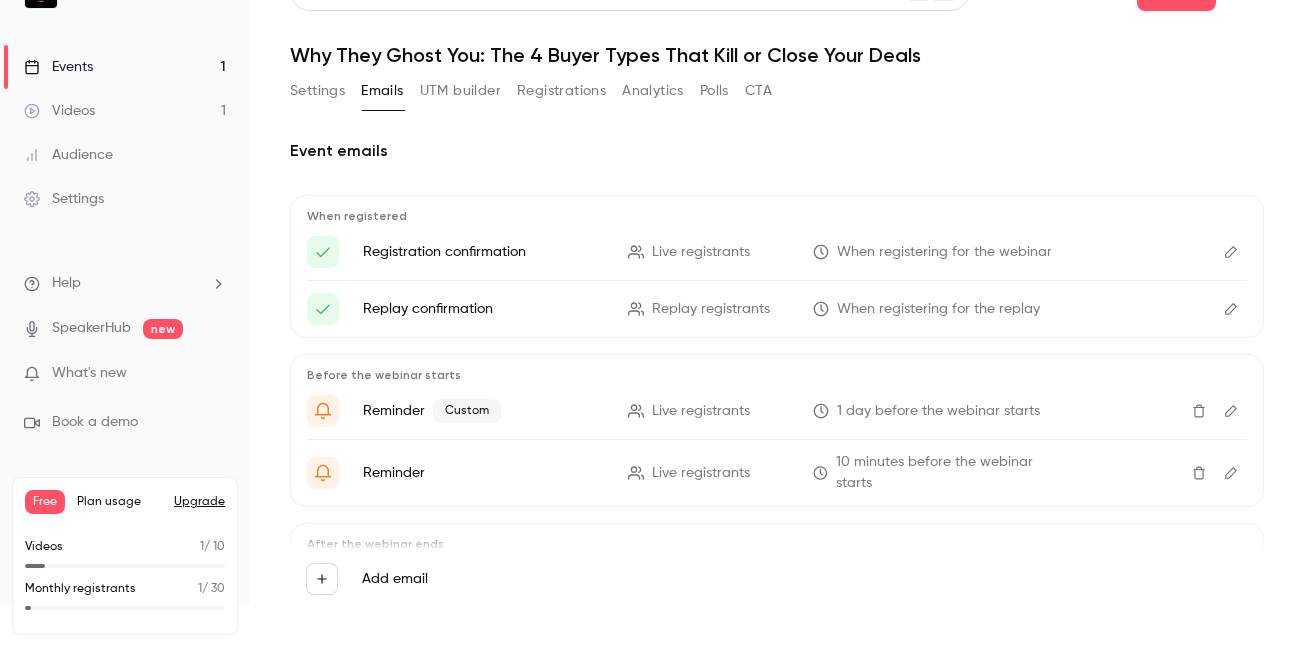 click on "CTA" at bounding box center (758, 91) 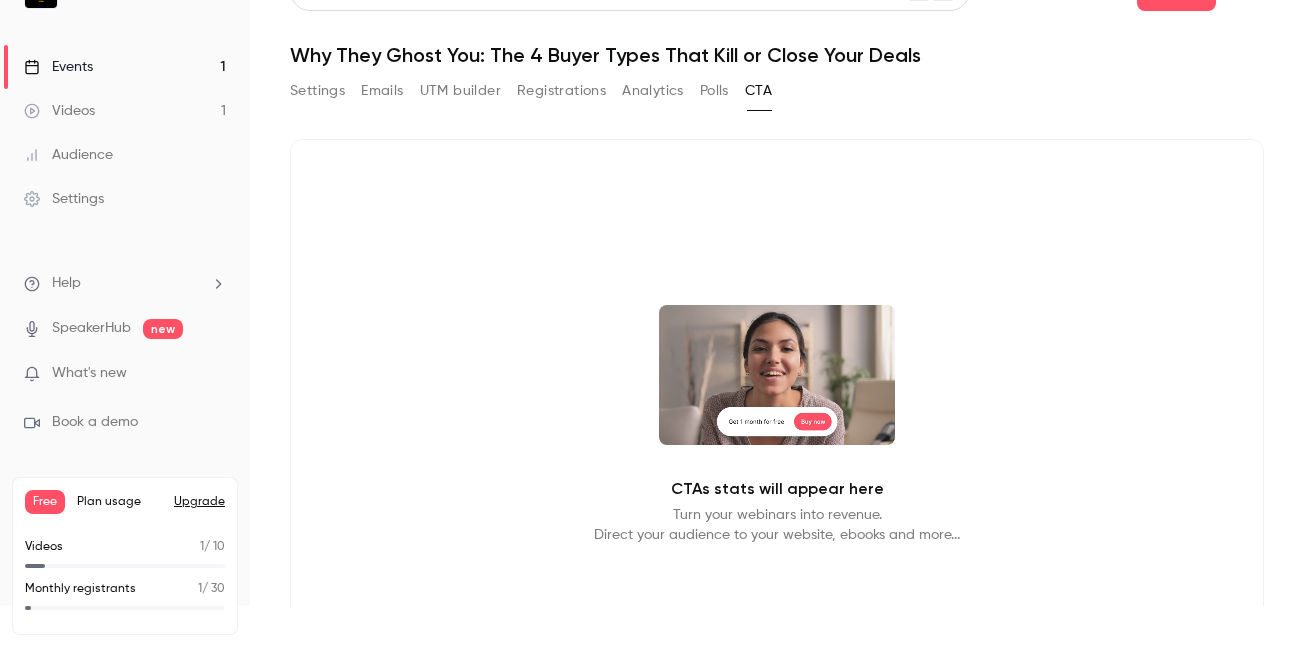 click on "Polls" at bounding box center [714, 91] 